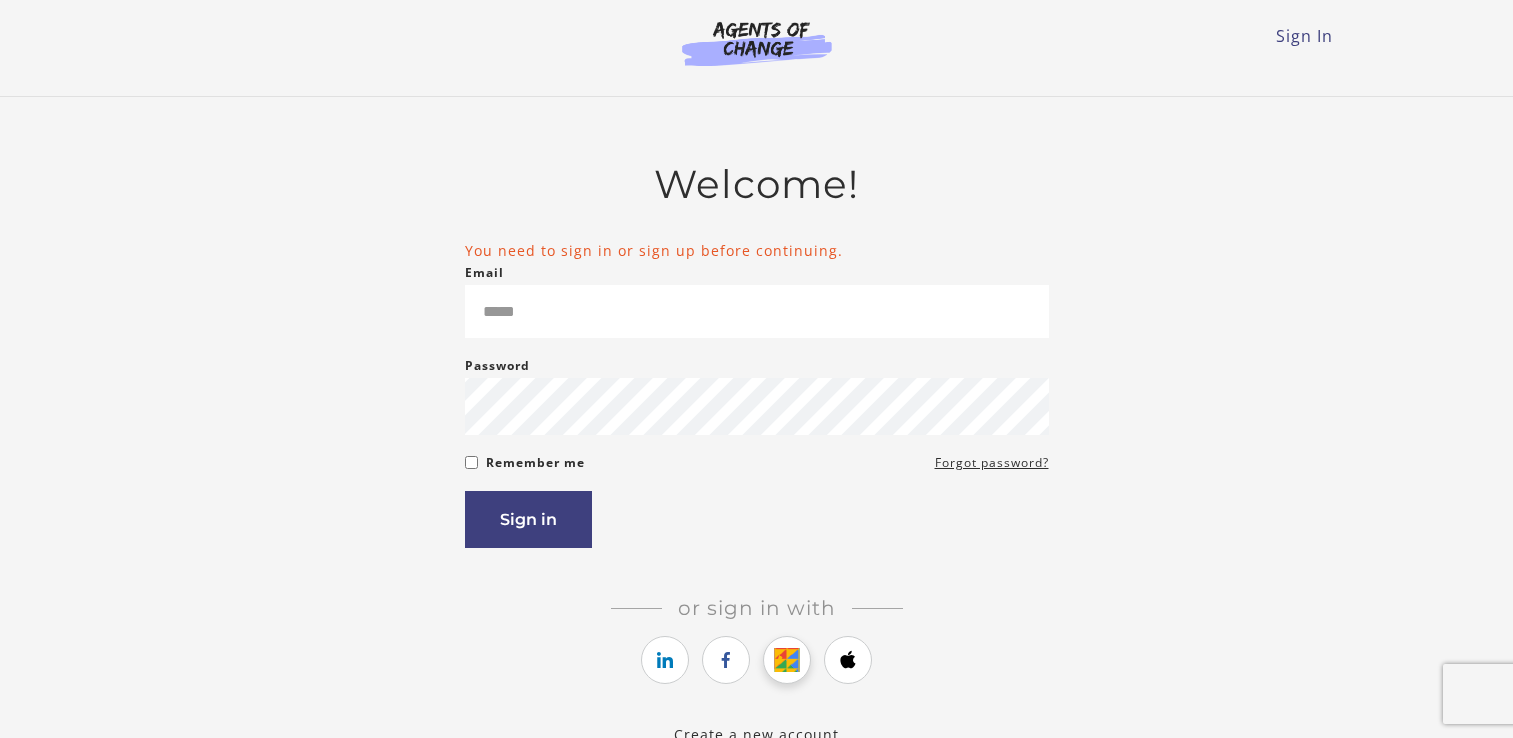 scroll, scrollTop: 0, scrollLeft: 0, axis: both 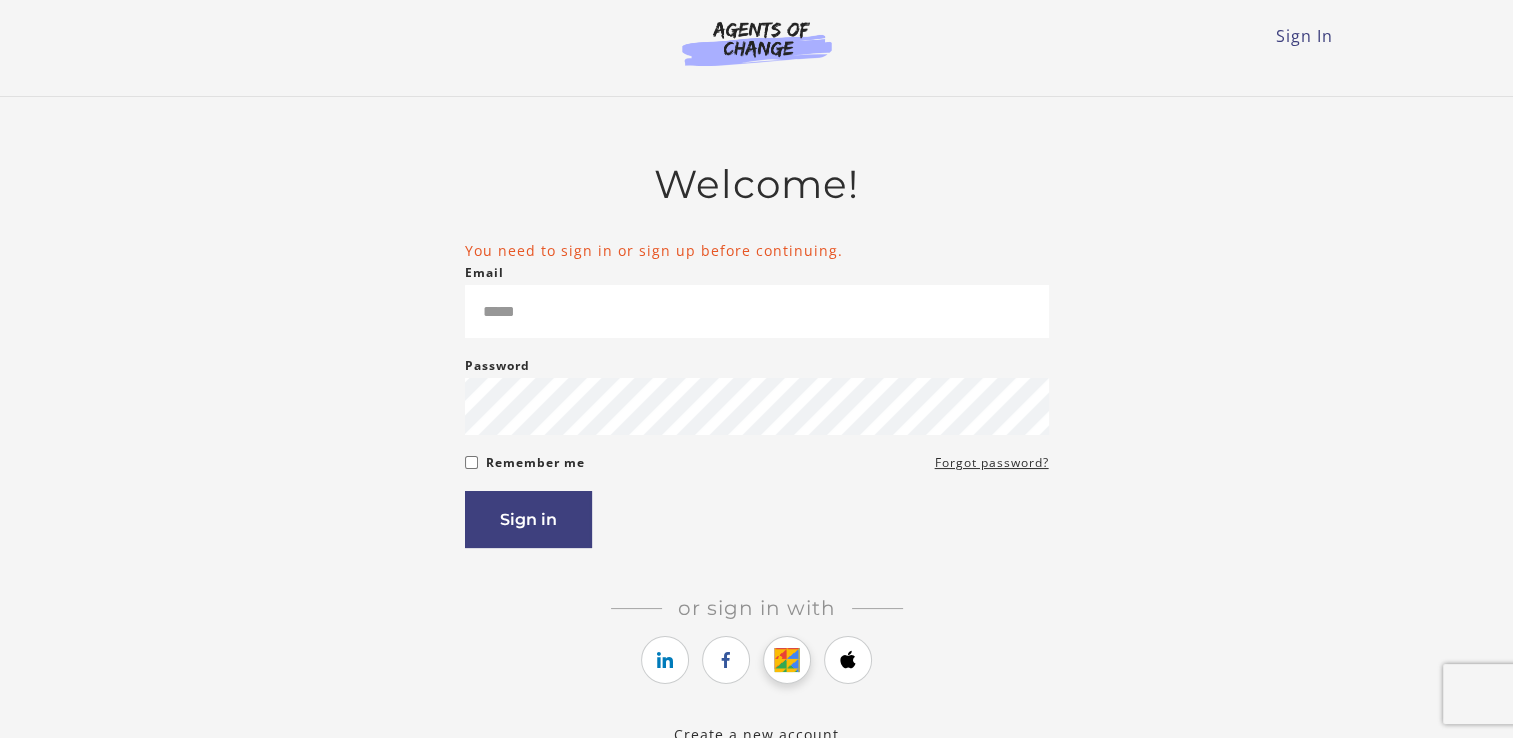 click at bounding box center [787, 660] 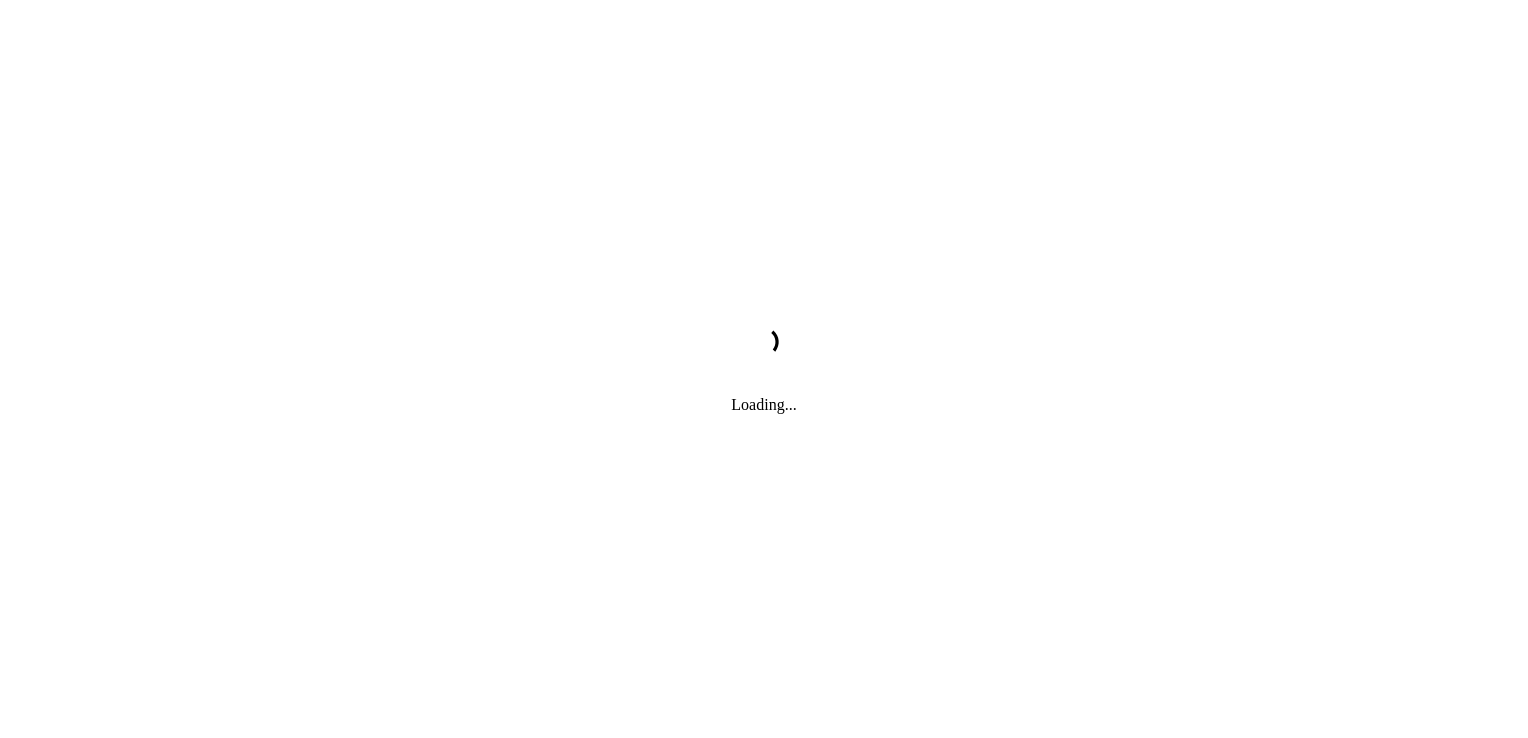 scroll, scrollTop: 0, scrollLeft: 0, axis: both 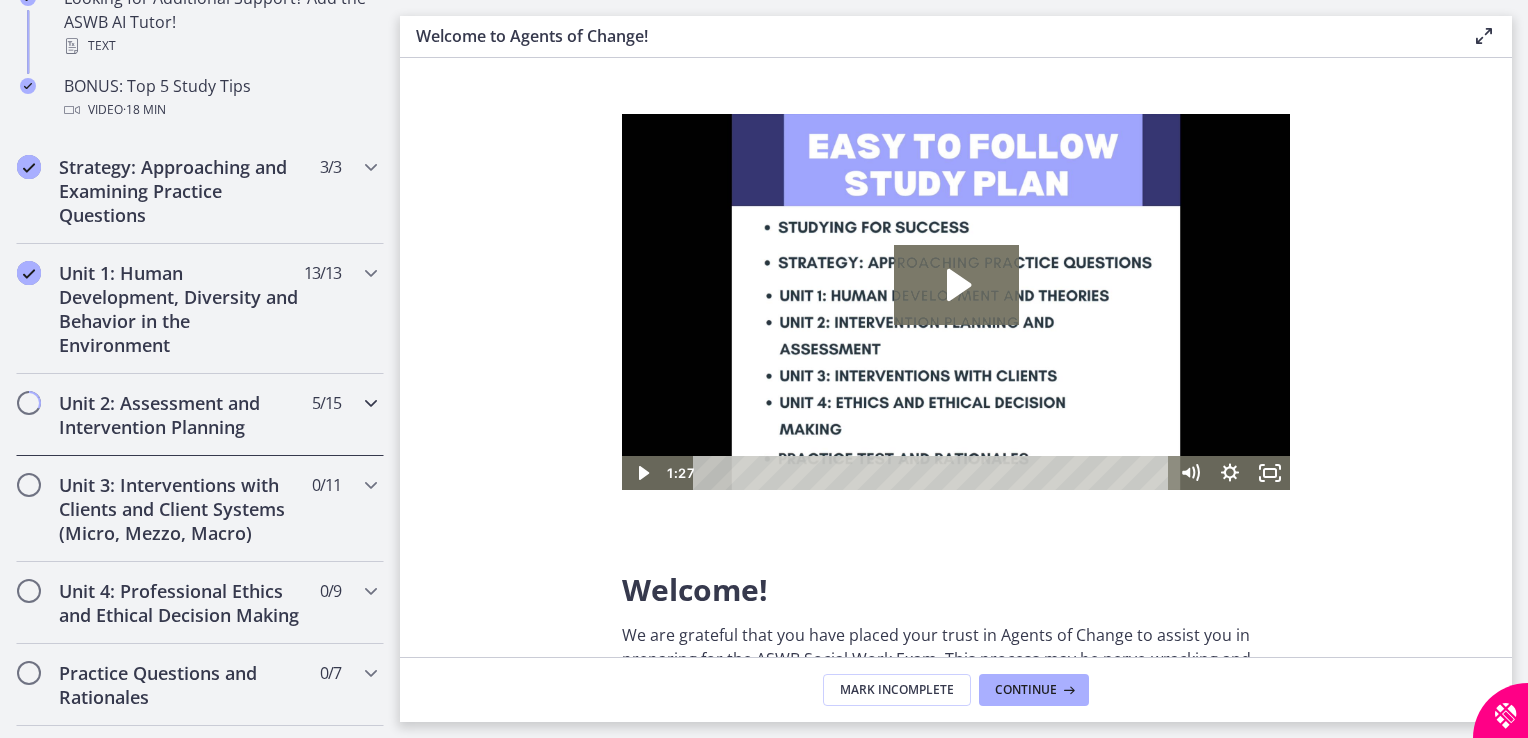 click at bounding box center (371, 403) 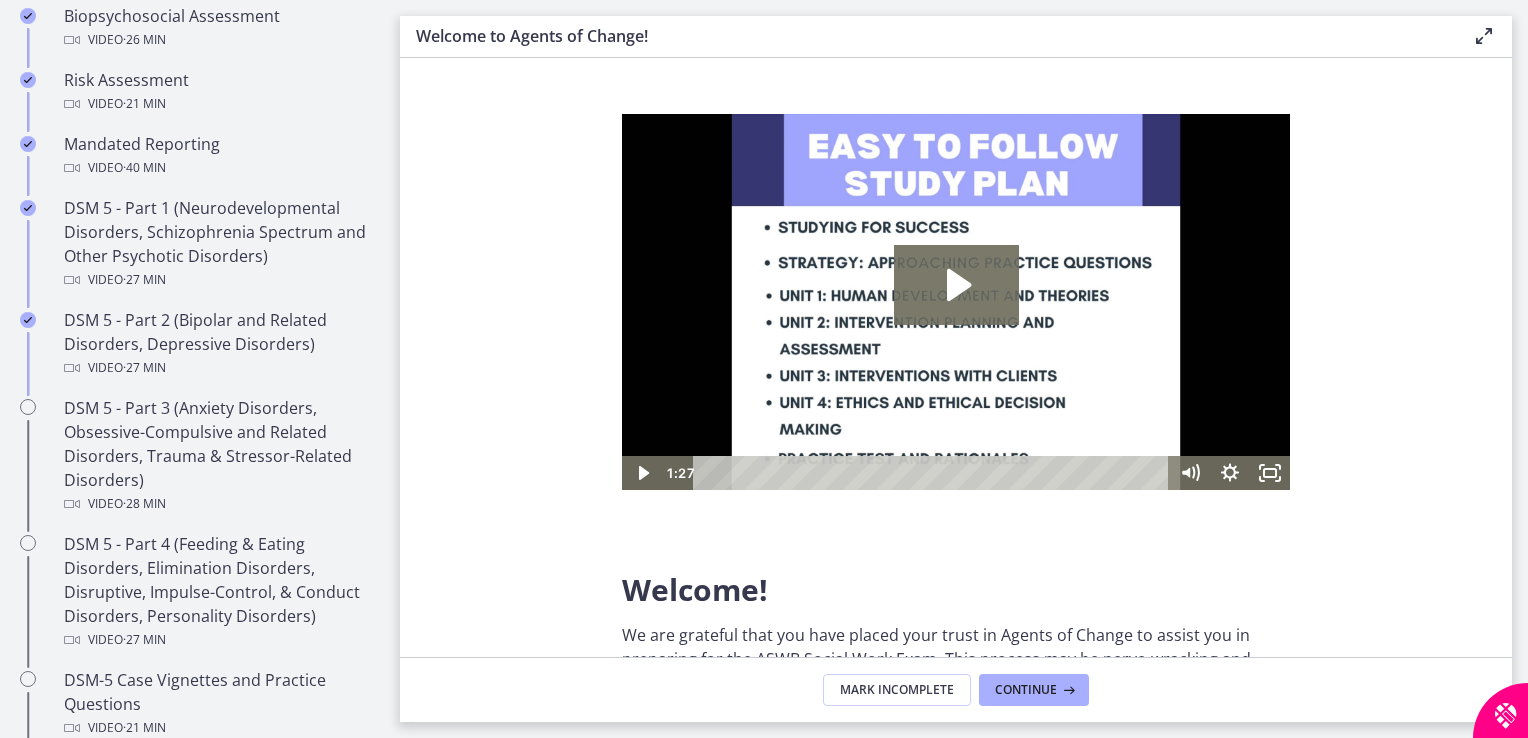 scroll, scrollTop: 803, scrollLeft: 0, axis: vertical 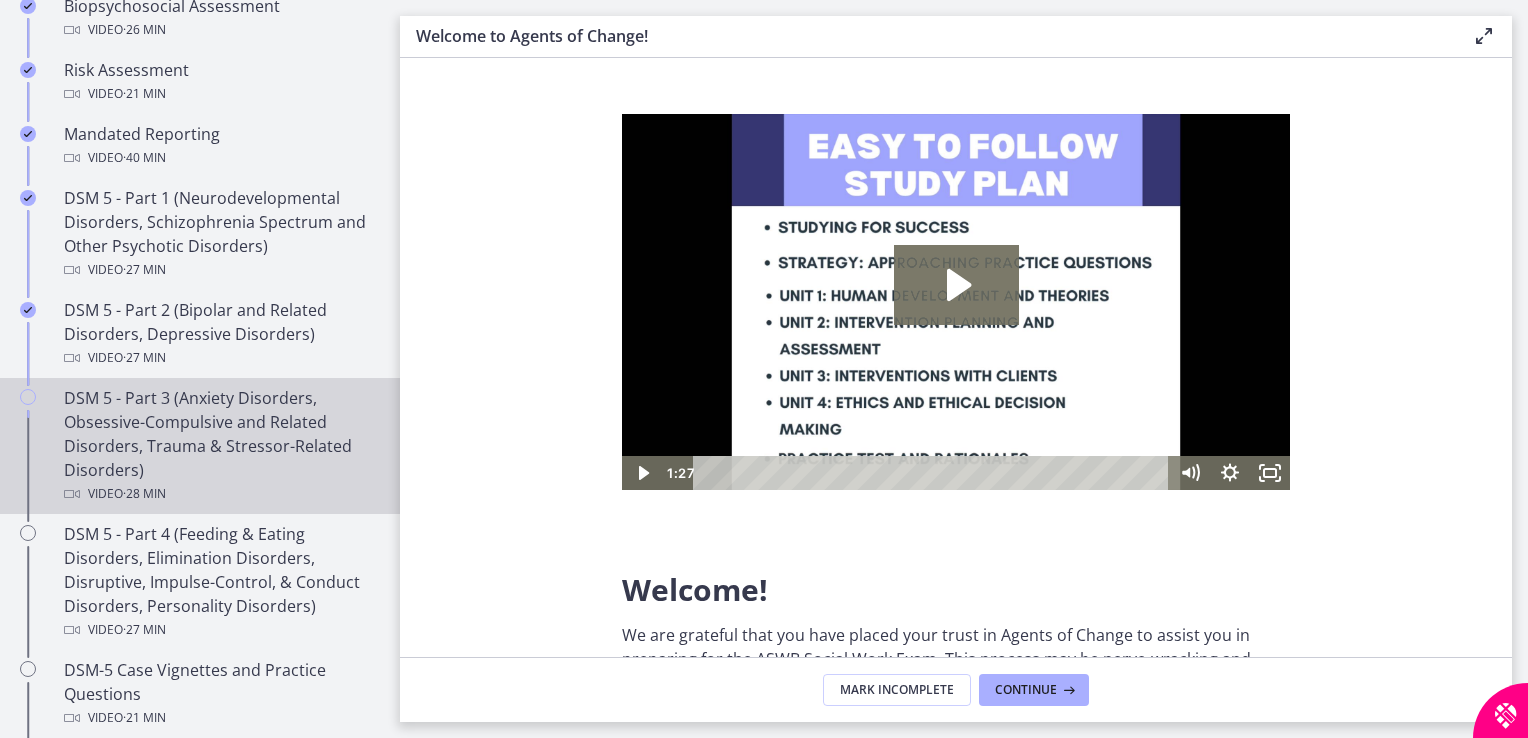 click on "DSM 5 - Part 3 (Anxiety Disorders, Obsessive-Compulsive and Related Disorders, Trauma & Stressor-Related Disorders)
Video
·  28 min" at bounding box center (220, 446) 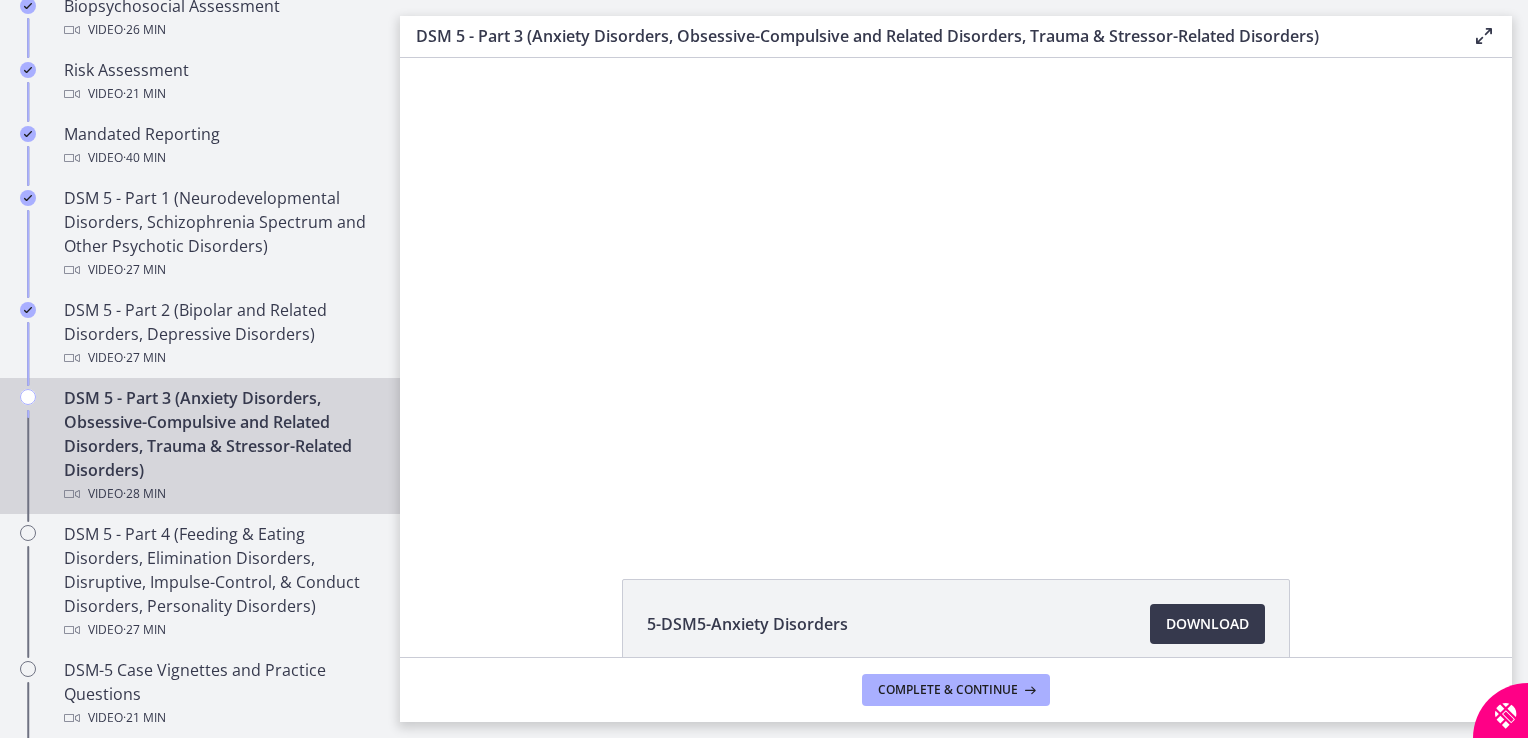 scroll, scrollTop: 0, scrollLeft: 0, axis: both 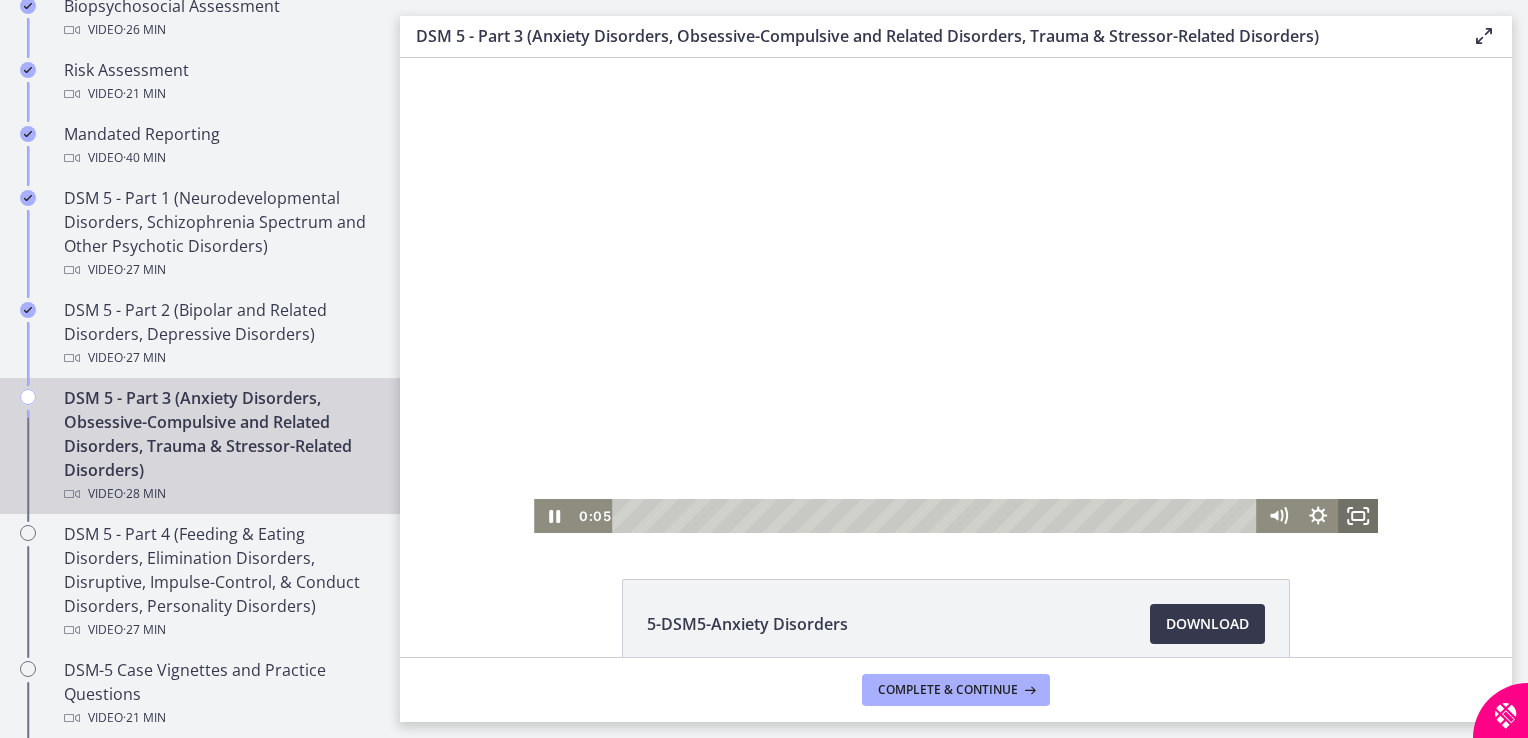 click 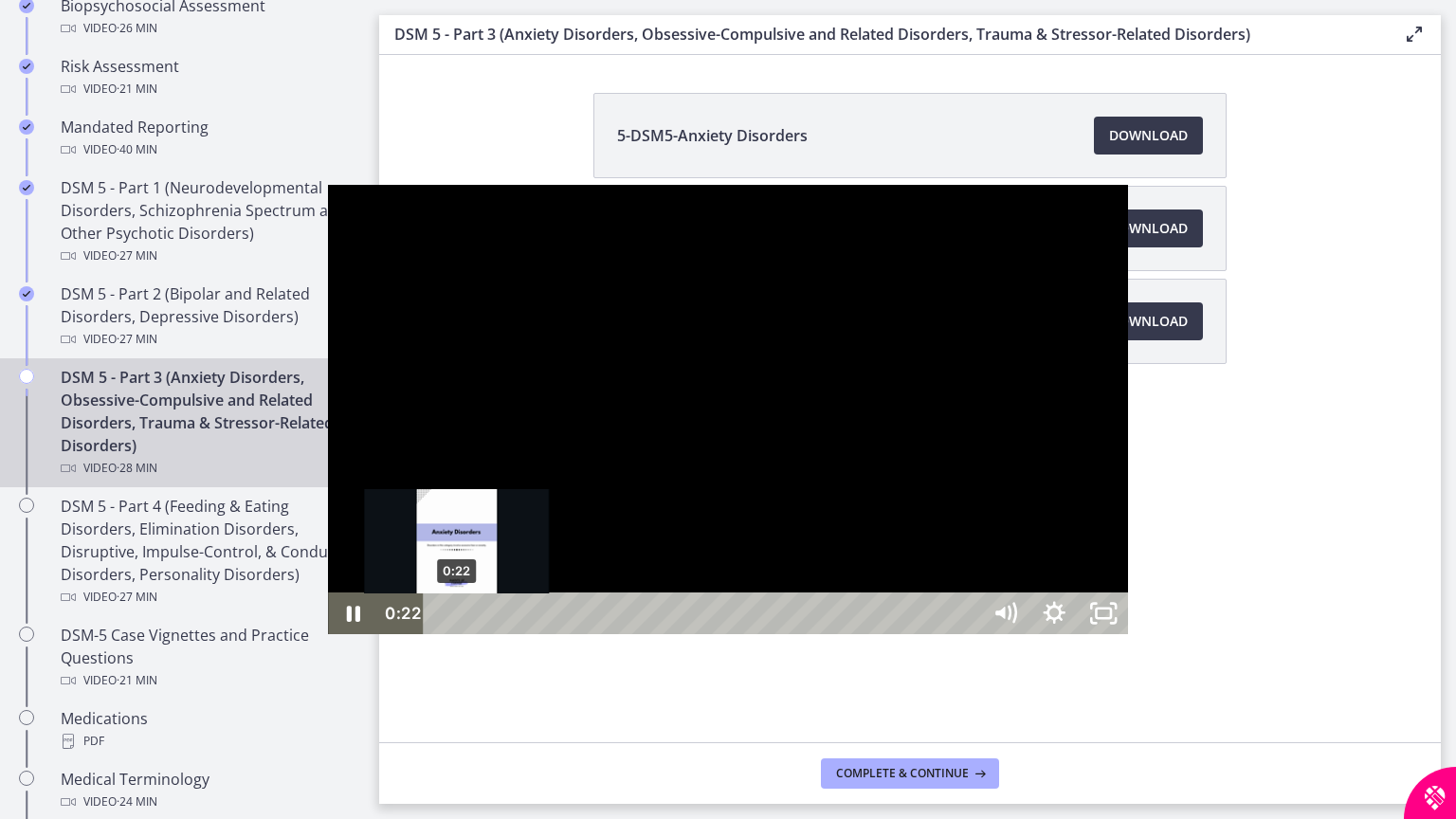drag, startPoint x: 151, startPoint y: 803, endPoint x: 131, endPoint y: 802, distance: 20.024984 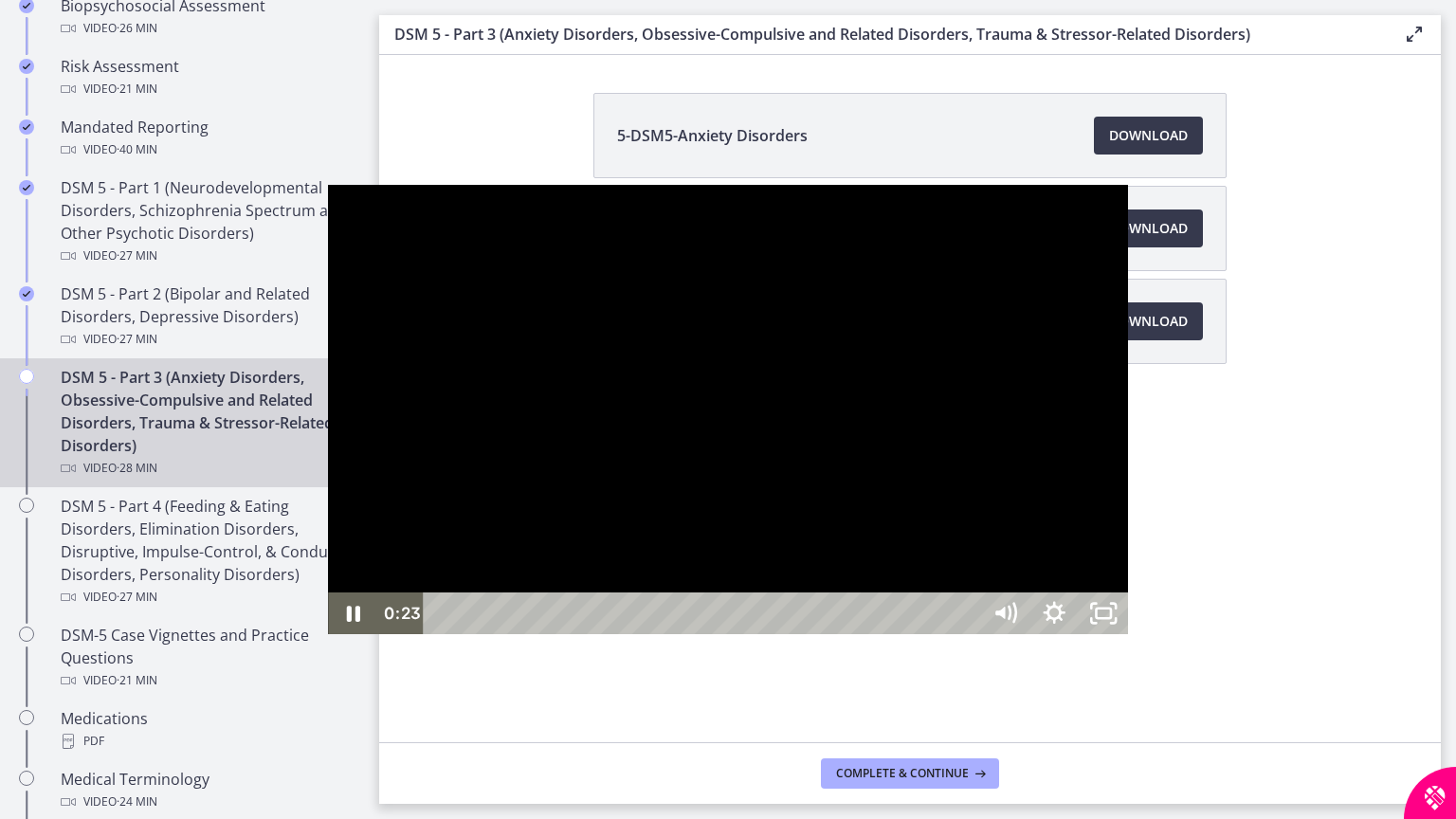 click at bounding box center [728, 410] 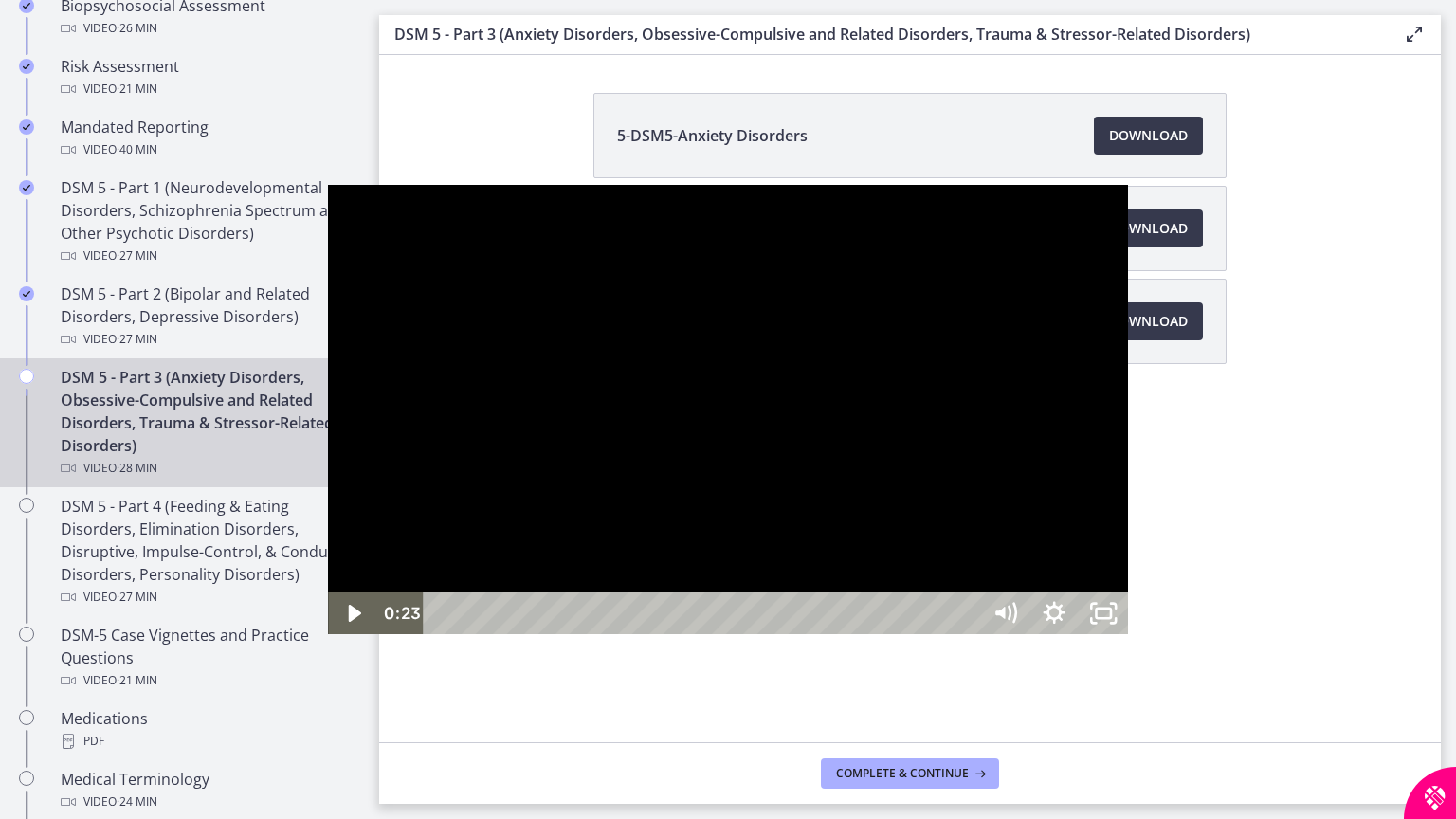 click at bounding box center (728, 410) 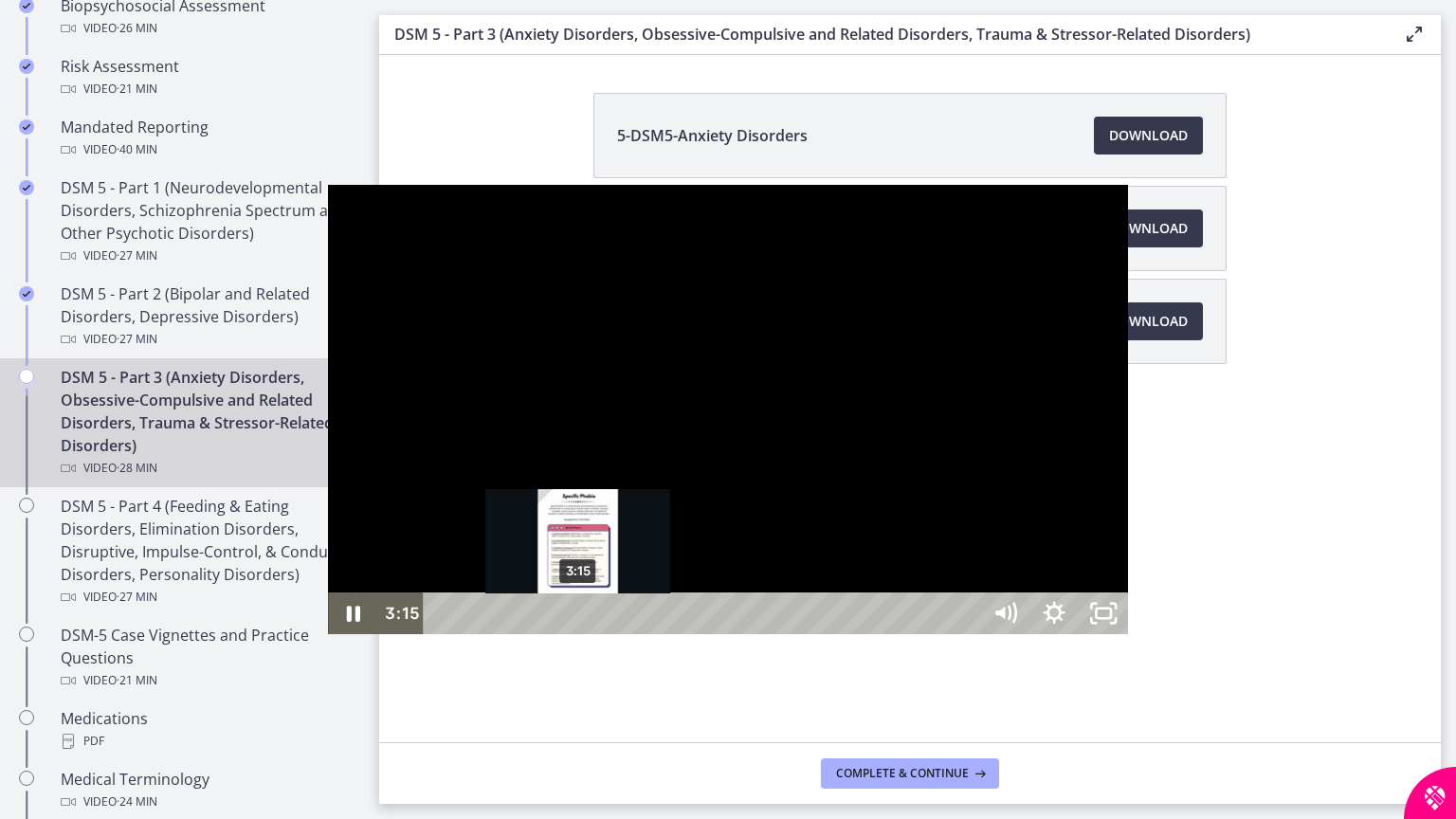 drag, startPoint x: 263, startPoint y: 803, endPoint x: 252, endPoint y: 802, distance: 11.045361 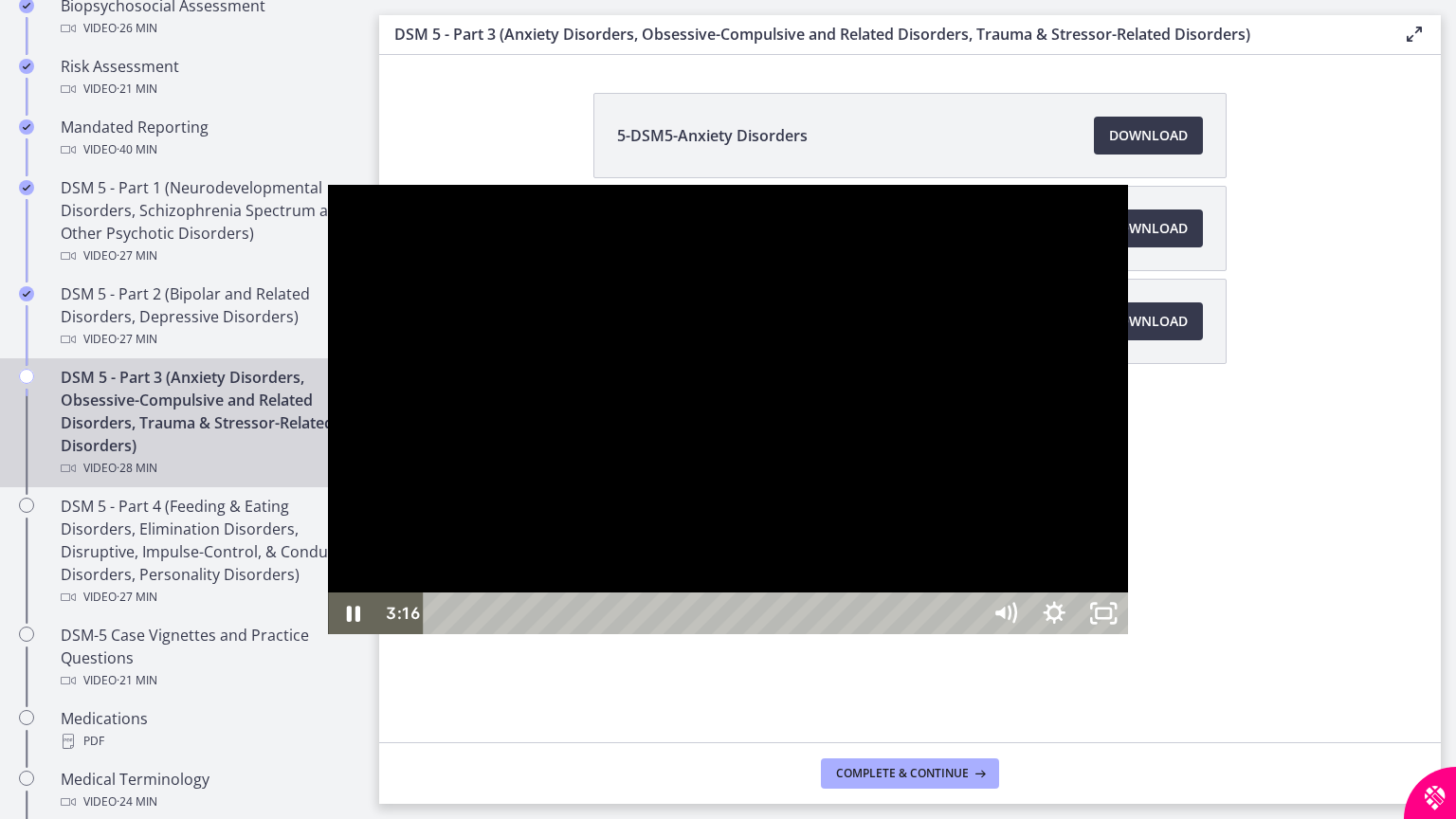 click at bounding box center [728, 410] 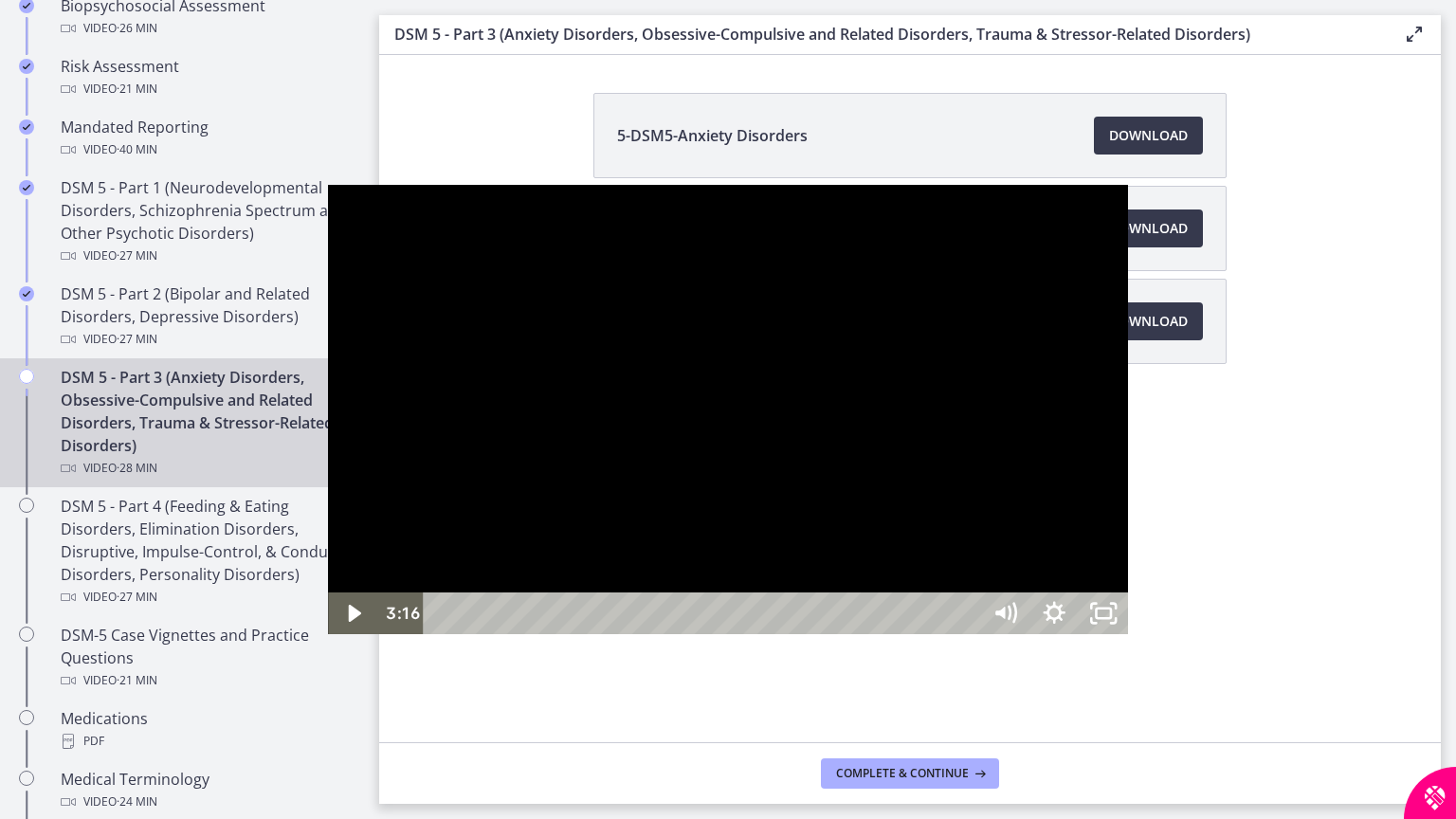 click at bounding box center [728, 410] 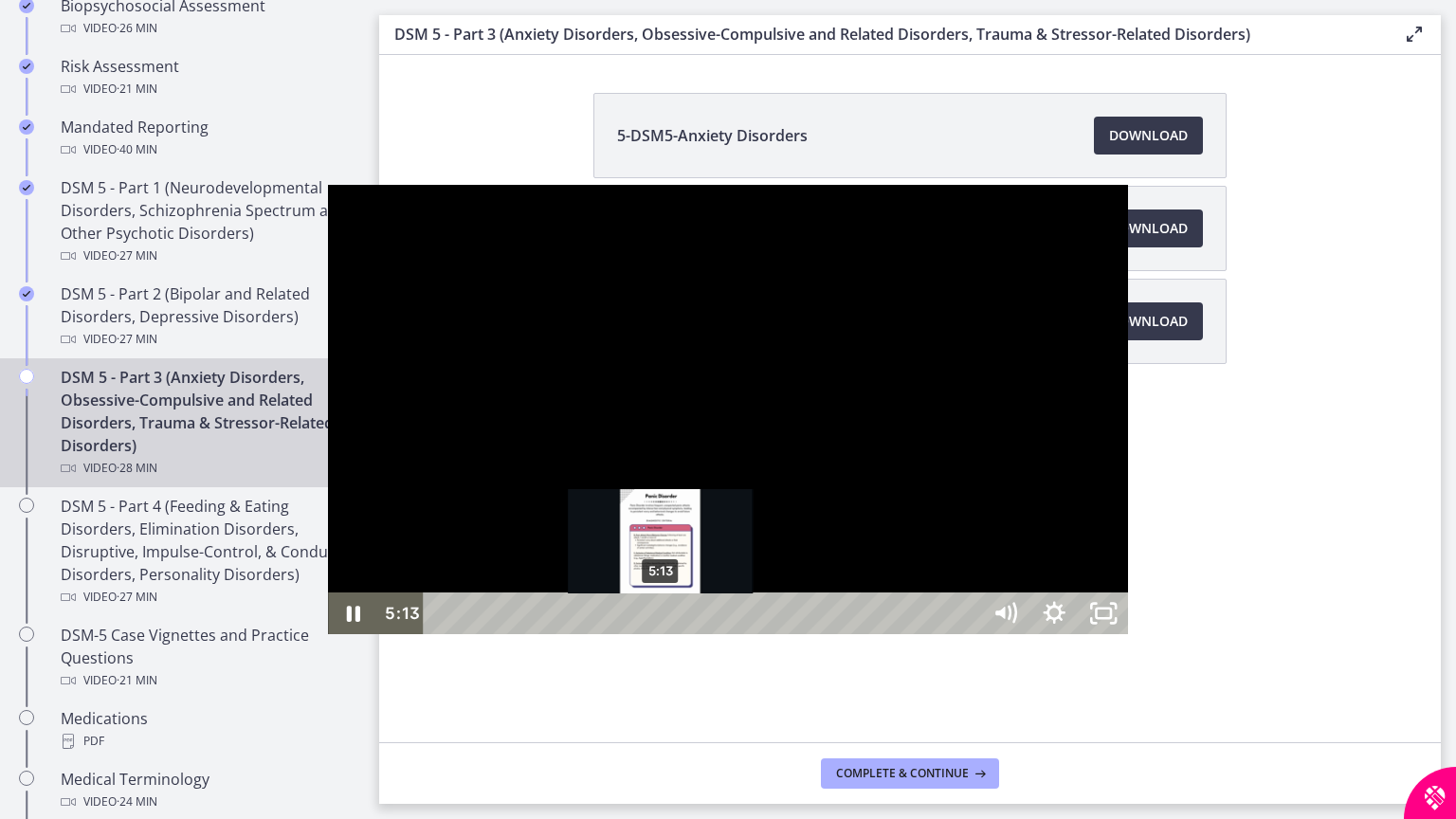 drag, startPoint x: 347, startPoint y: 799, endPoint x: 335, endPoint y: 801, distance: 12.165525 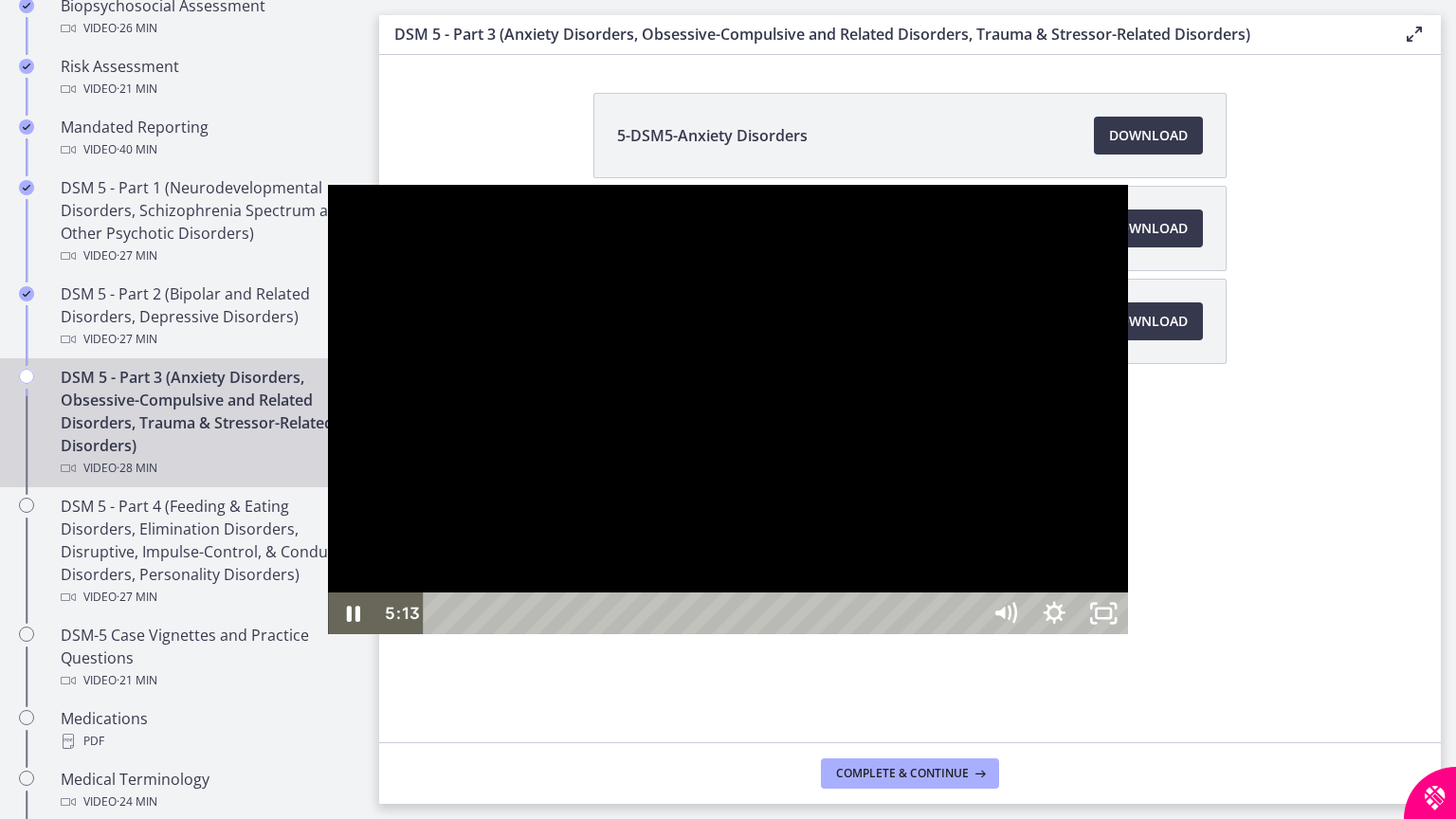 click at bounding box center (728, 410) 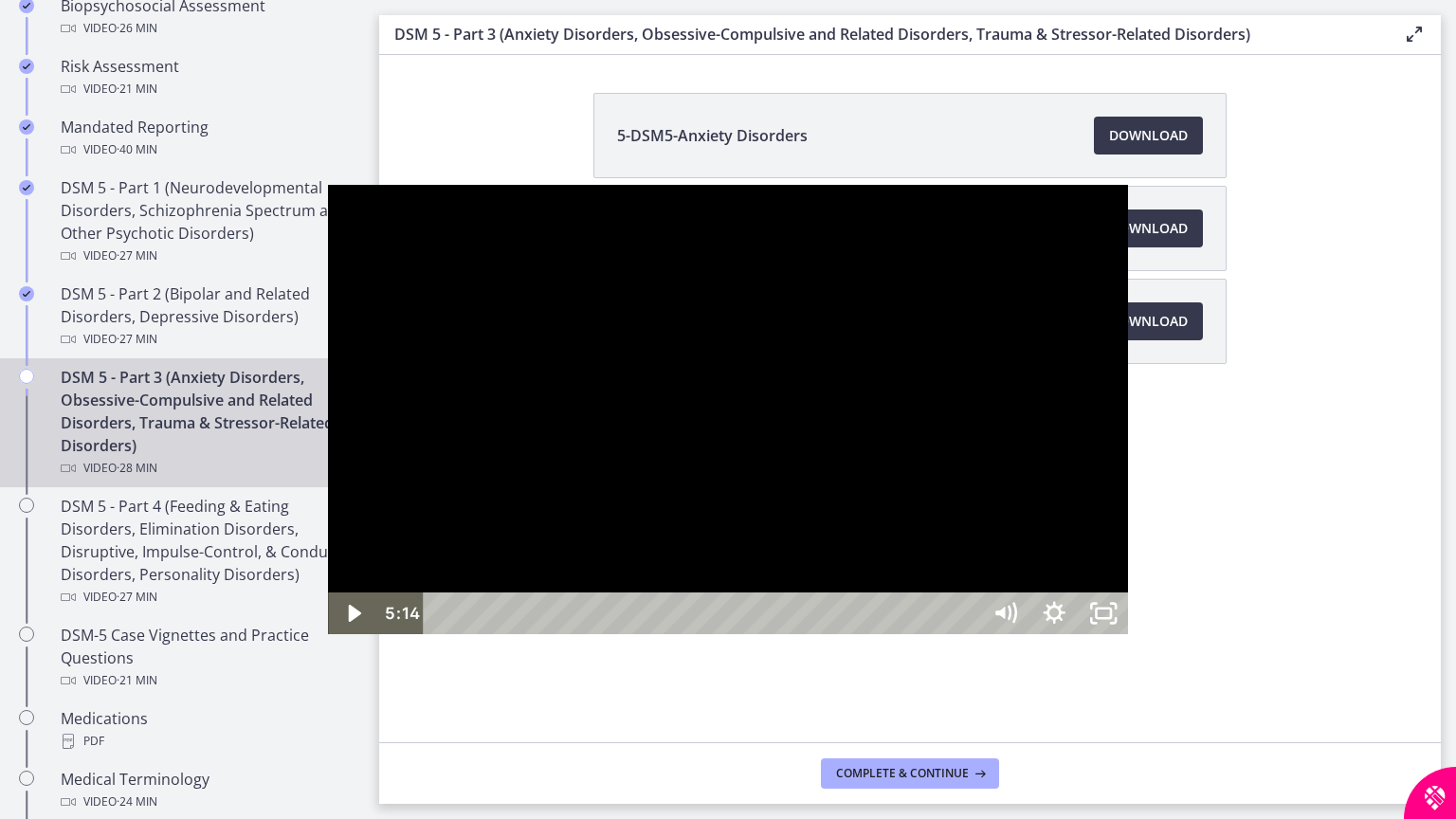 click at bounding box center (728, 410) 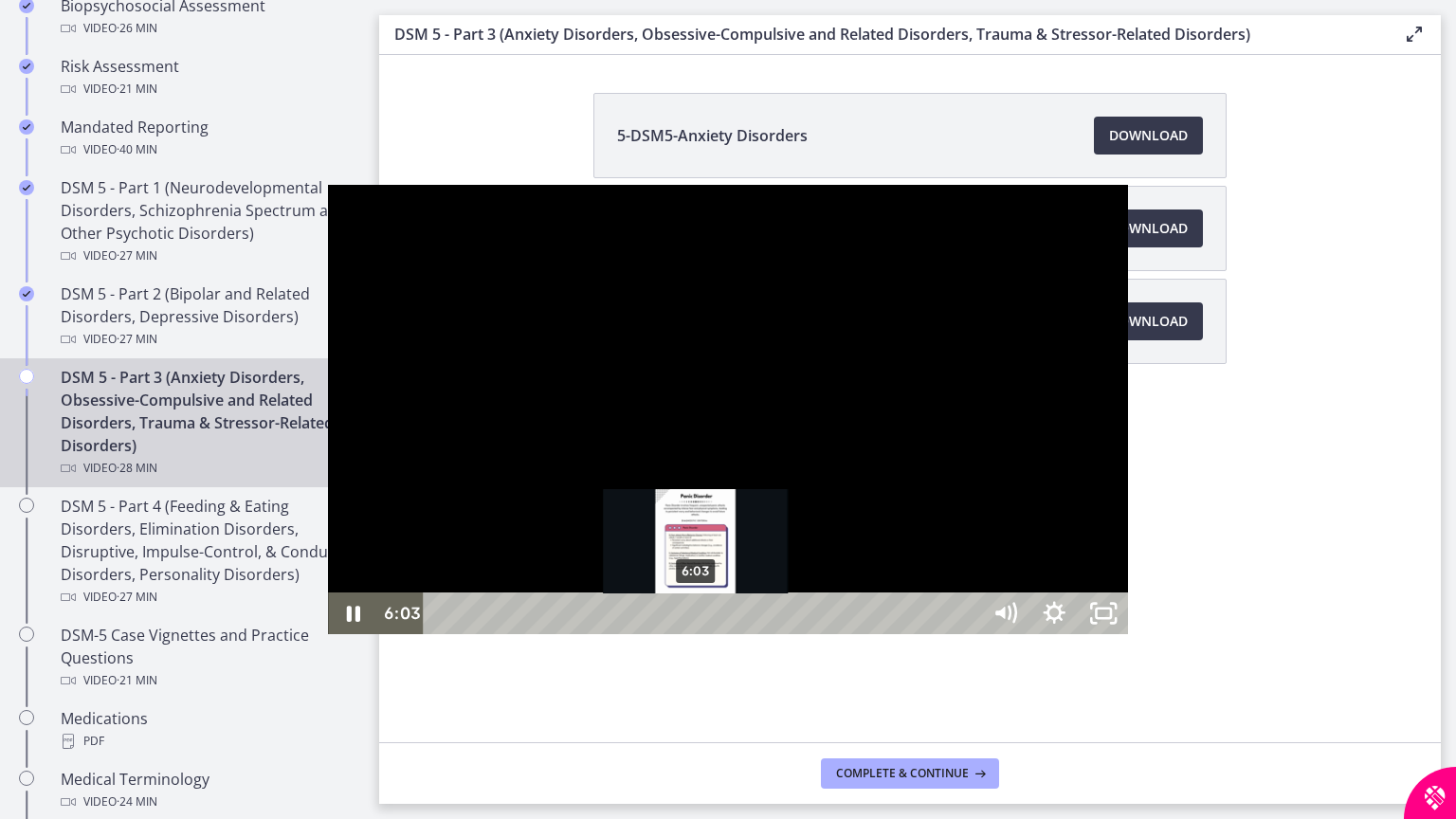 click at bounding box center [695, 613] 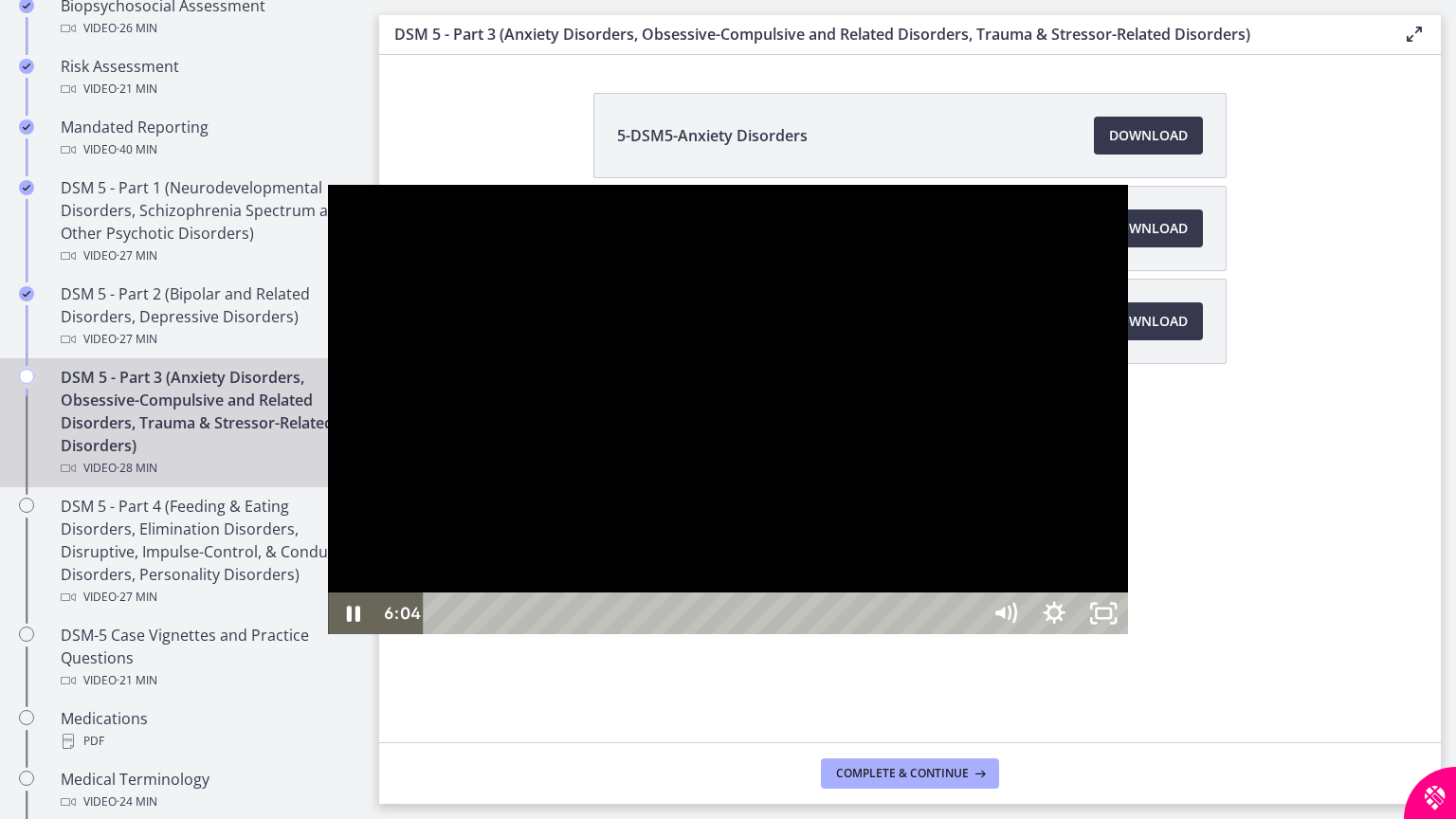 click at bounding box center (728, 410) 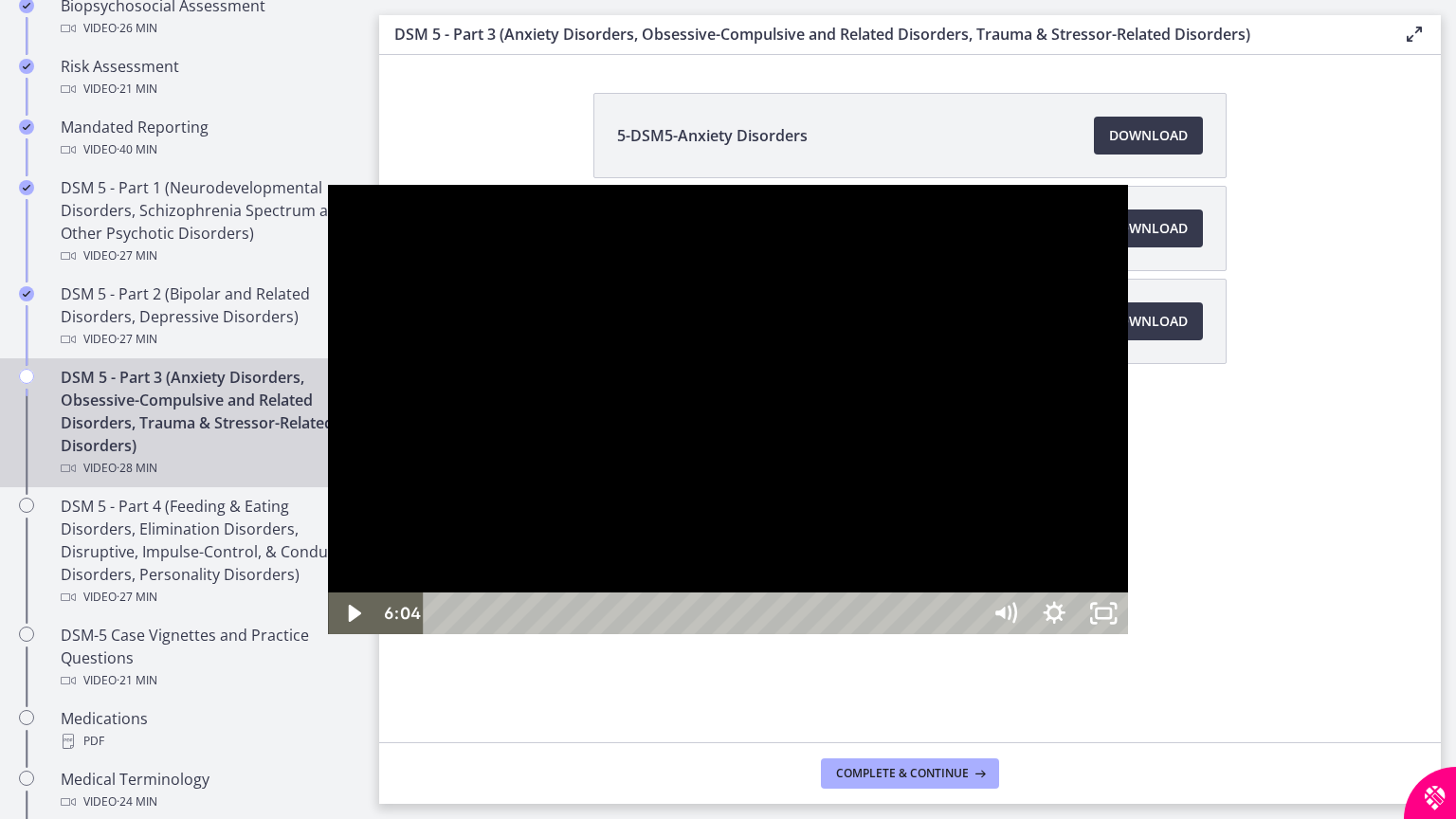 click at bounding box center [728, 410] 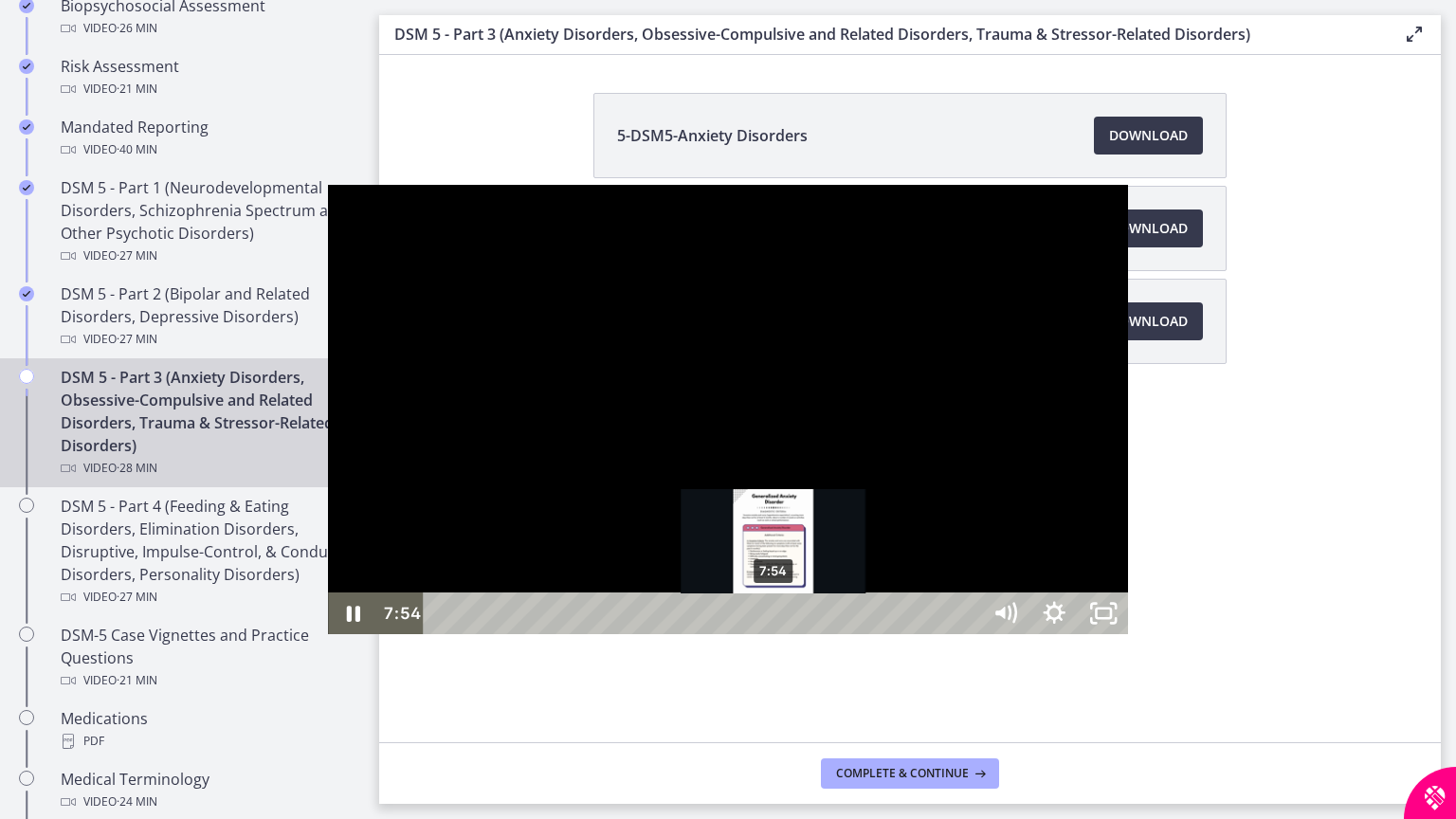 drag, startPoint x: 467, startPoint y: 800, endPoint x: 447, endPoint y: 796, distance: 20.396078 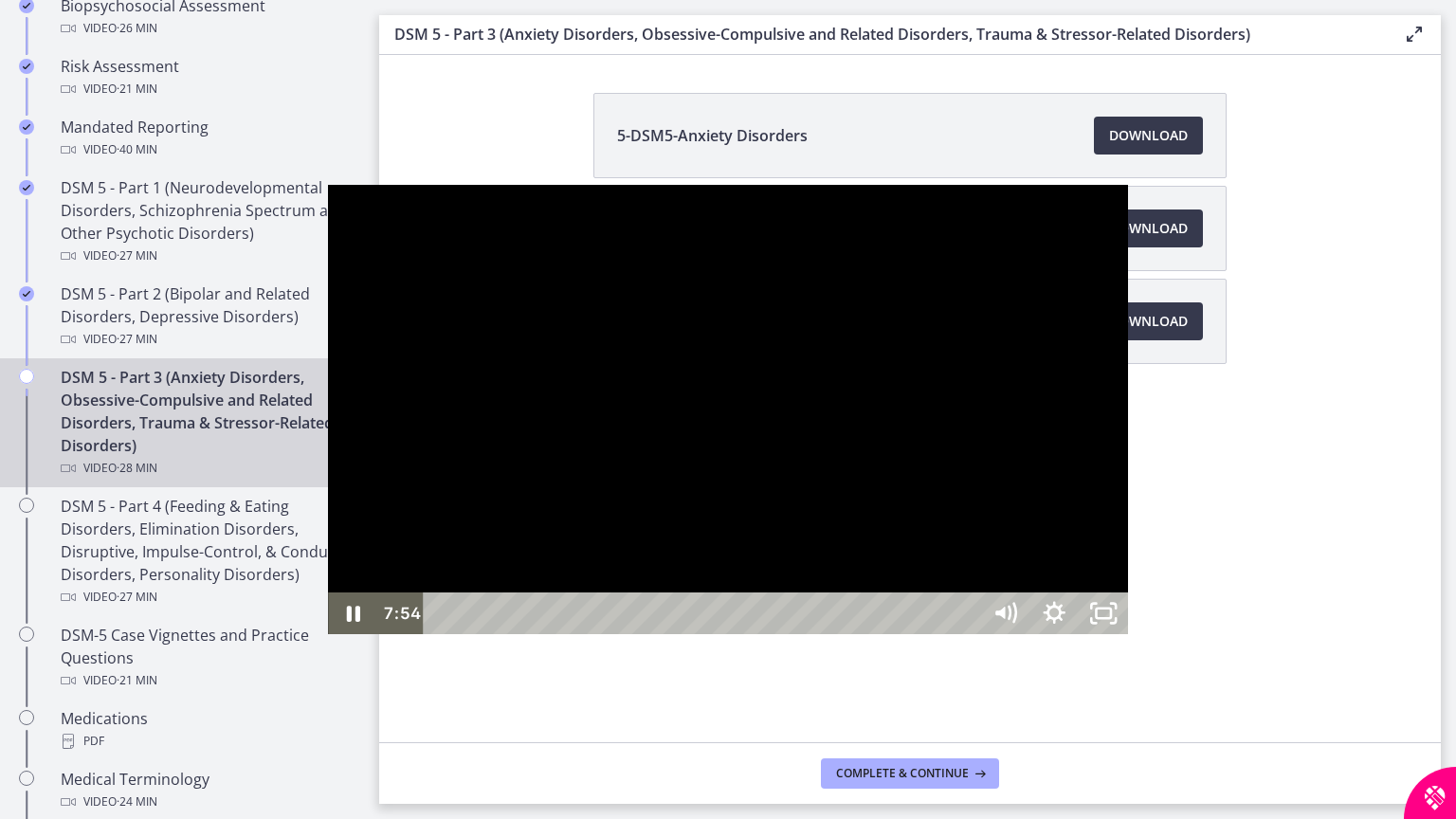 click at bounding box center [728, 410] 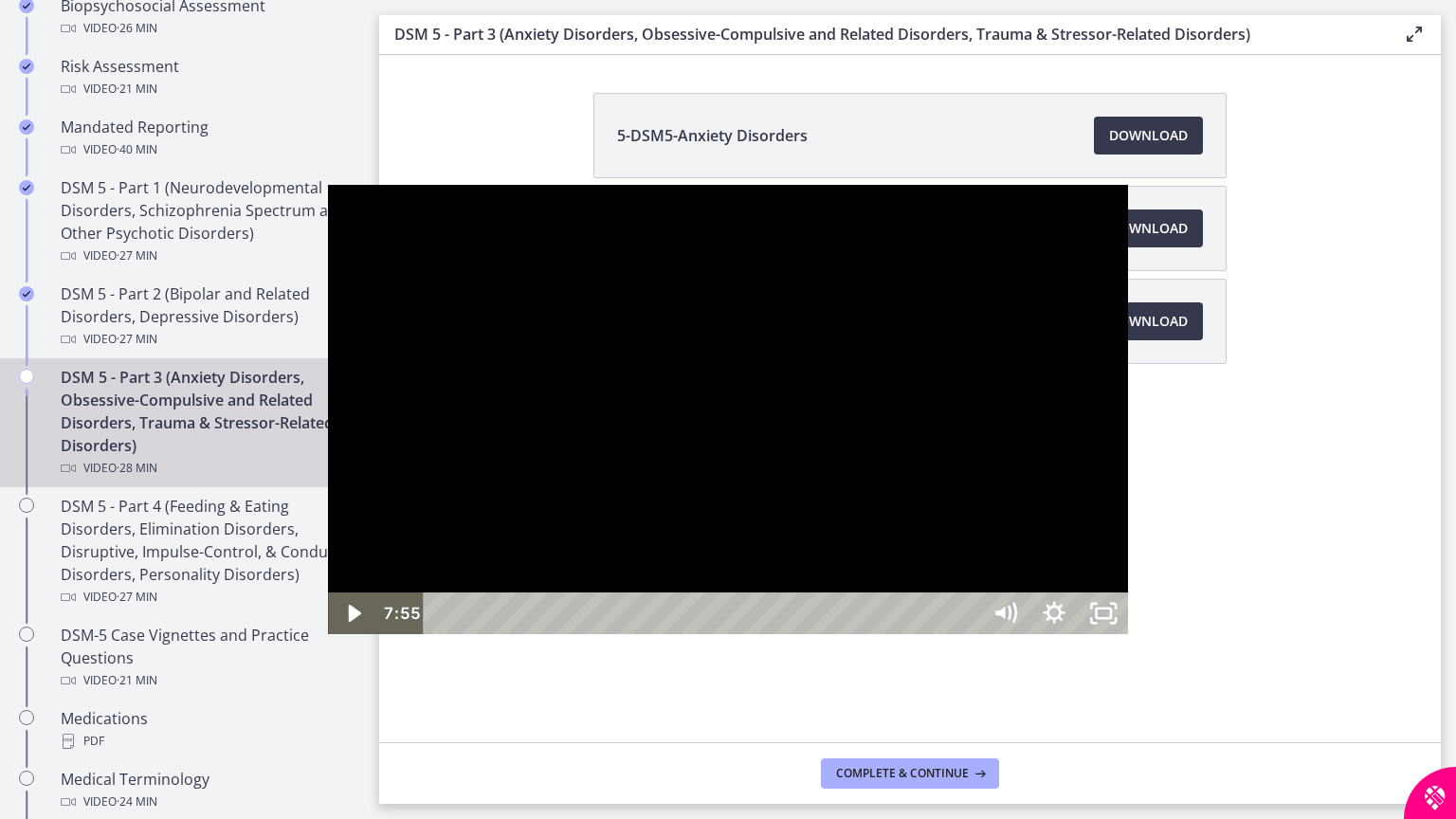 click at bounding box center (728, 410) 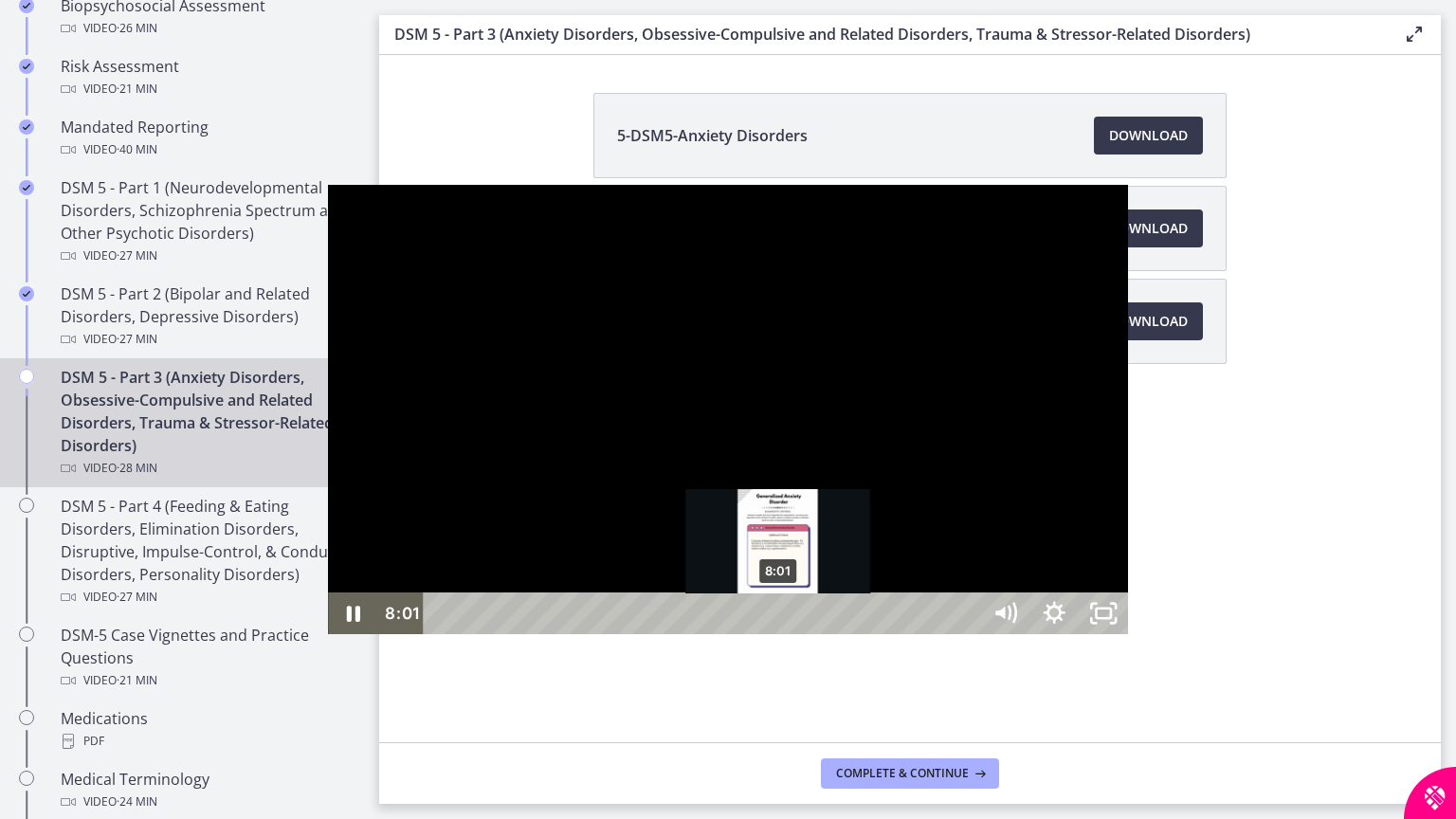 drag, startPoint x: 463, startPoint y: 800, endPoint x: 452, endPoint y: 800, distance: 11 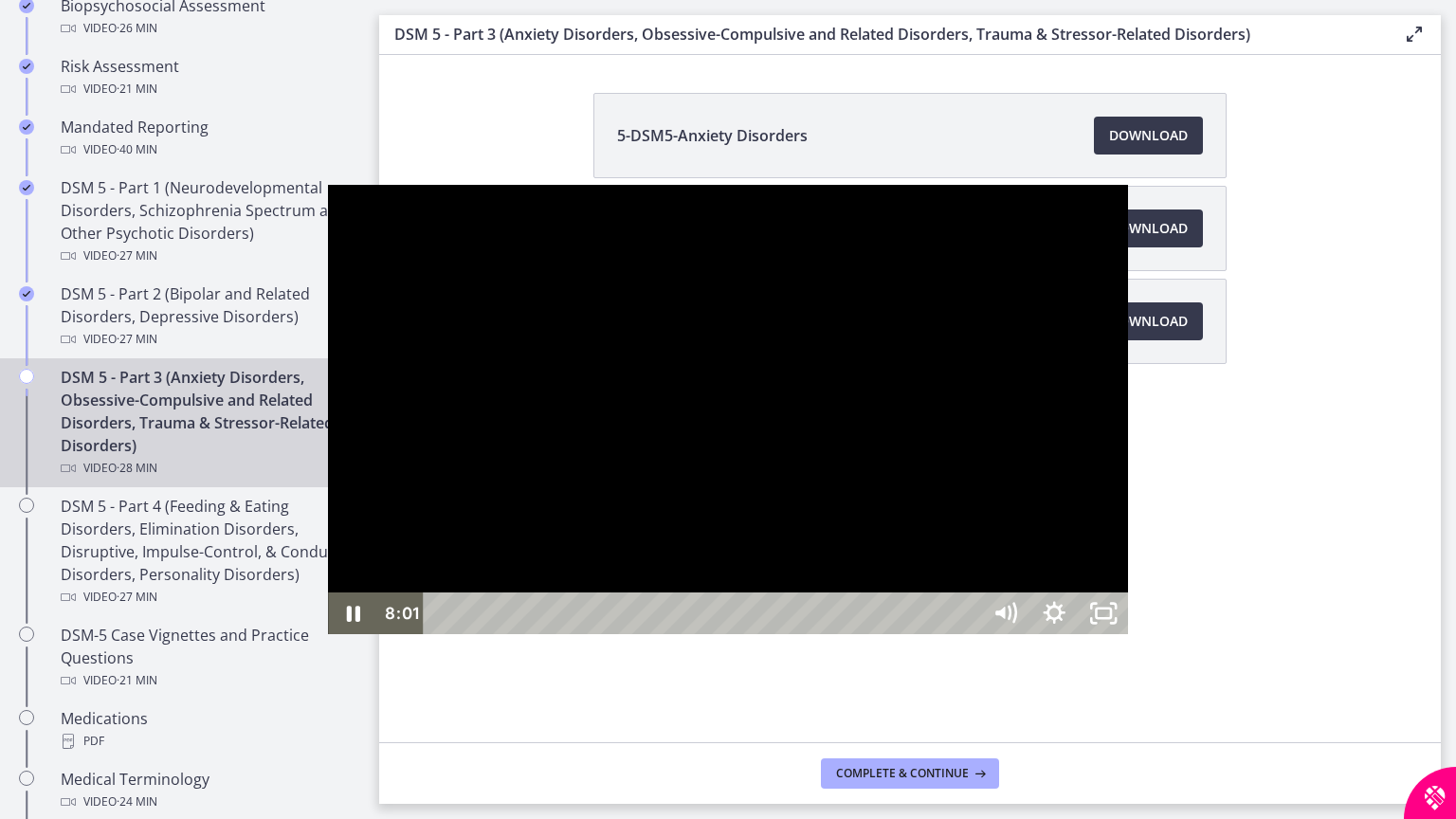 click at bounding box center (728, 410) 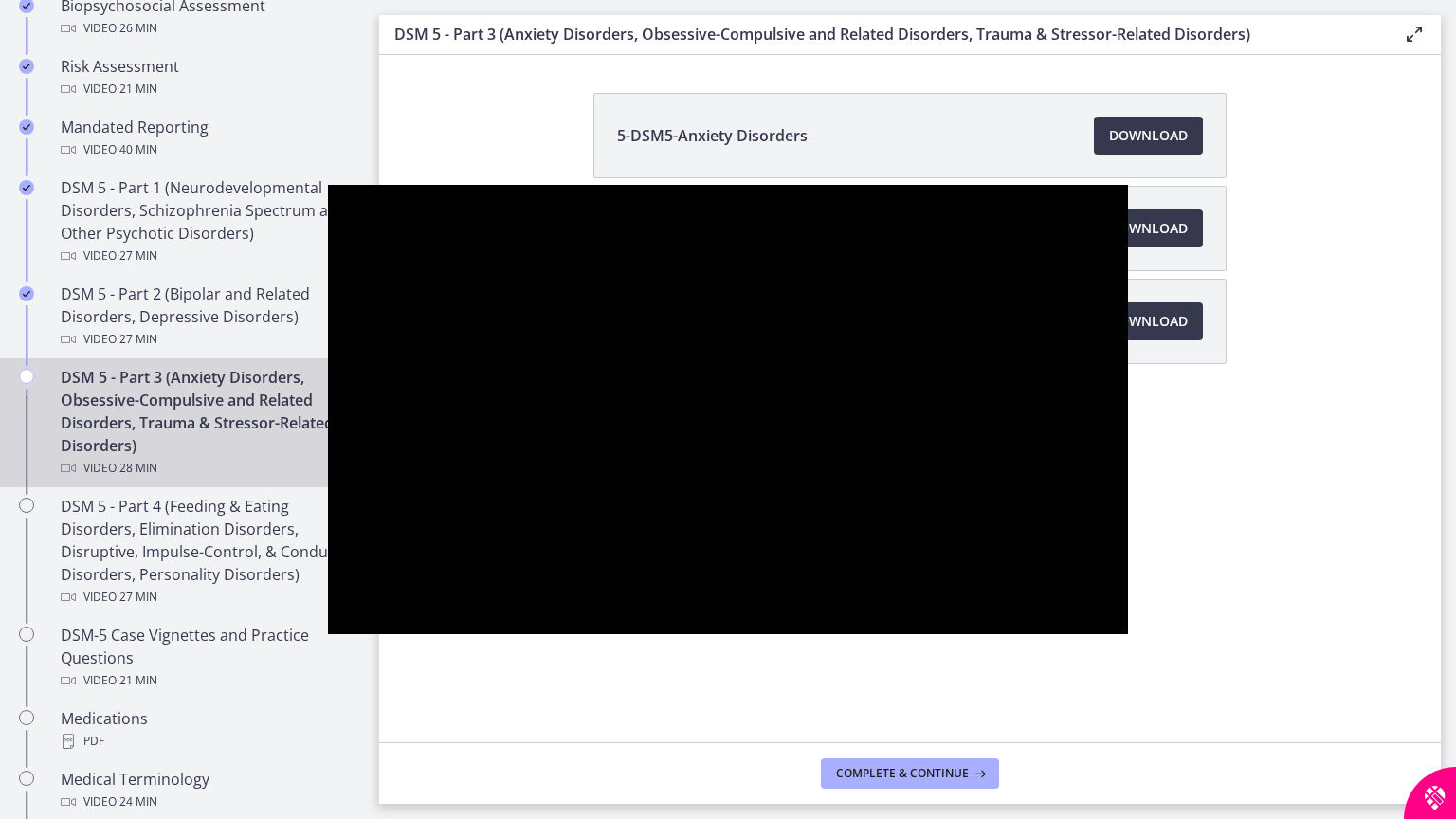 click at bounding box center (728, 410) 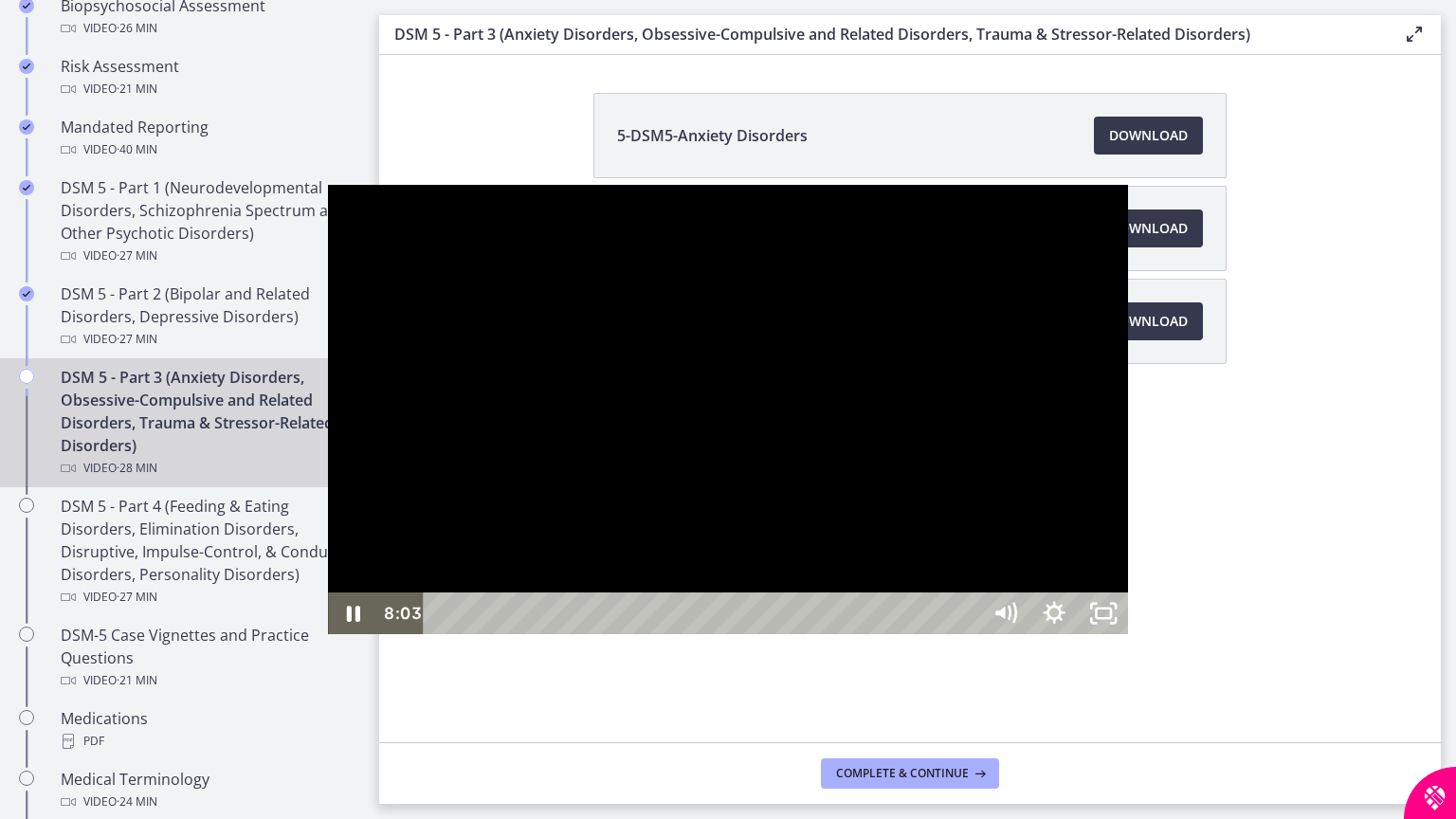 type 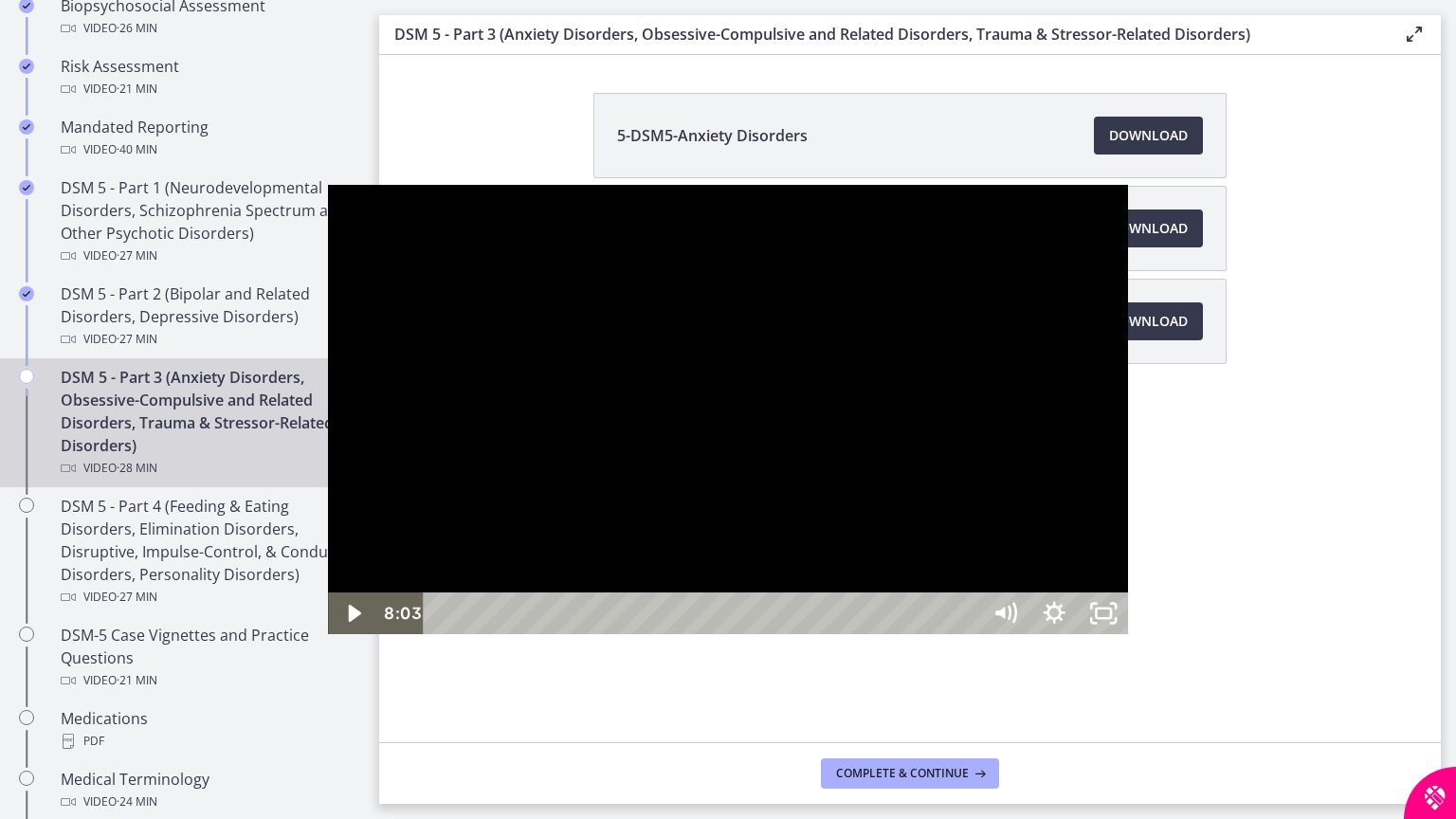 click at bounding box center (728, 410) 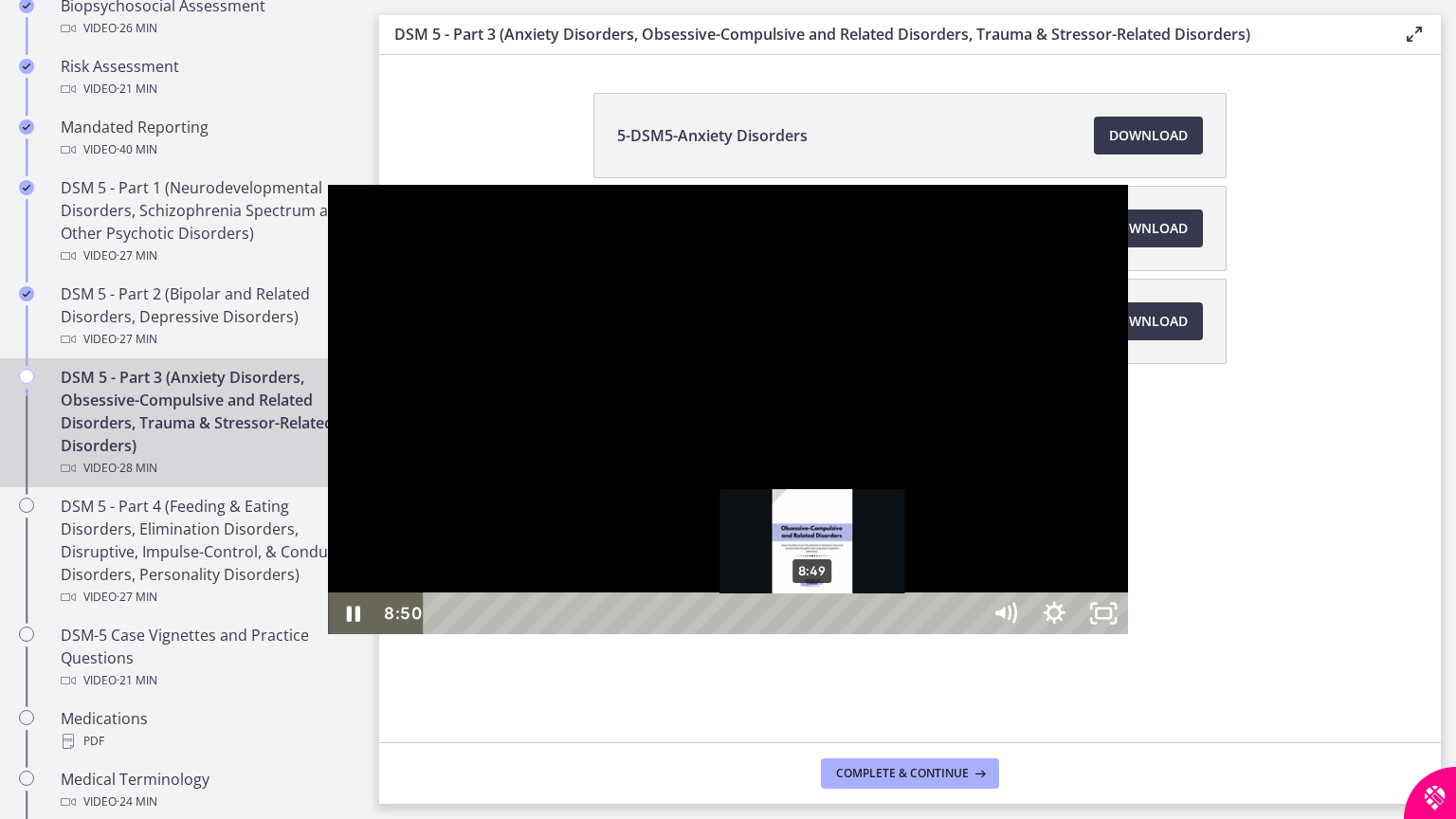 click at bounding box center (811, 613) 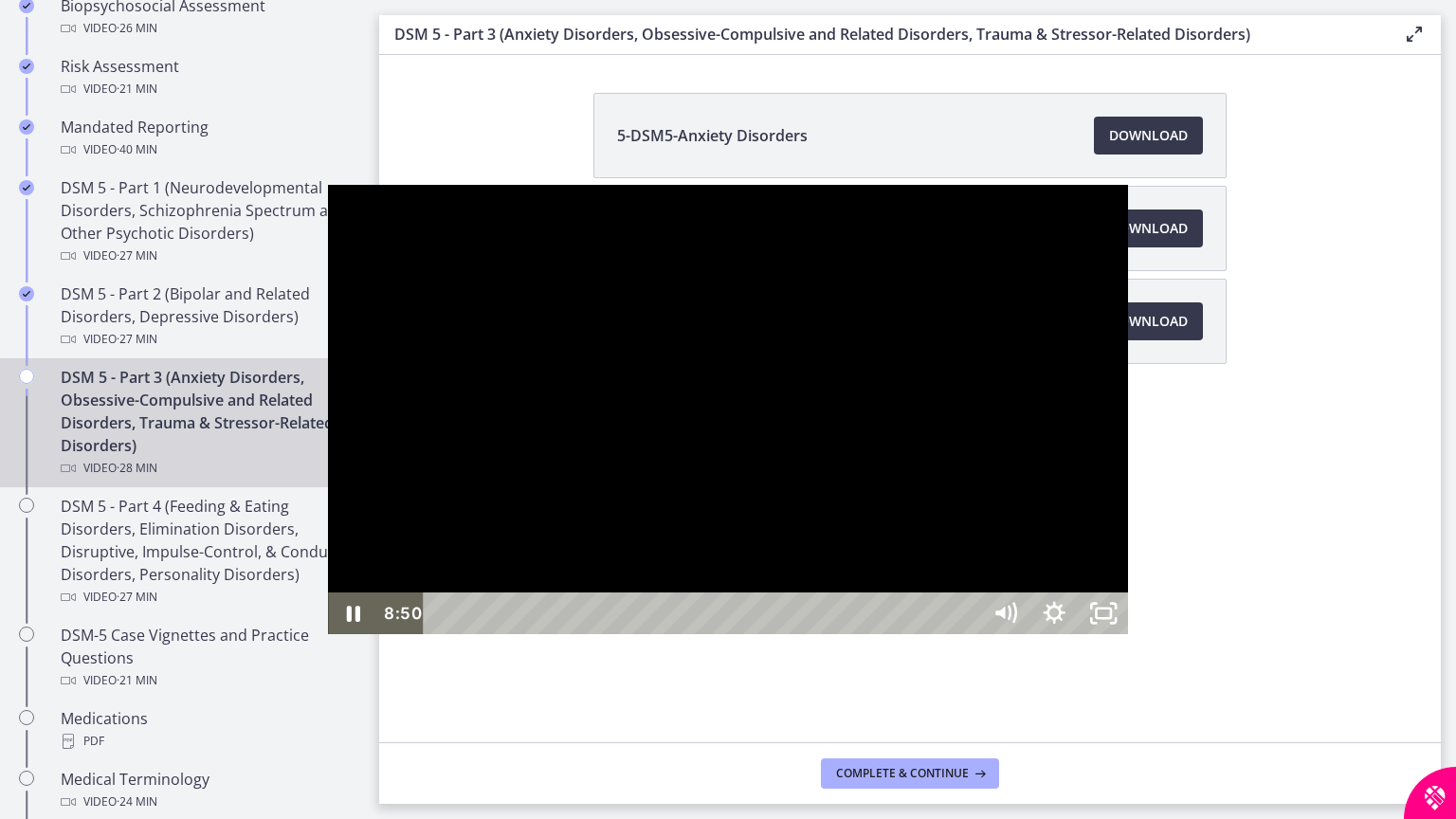 click at bounding box center [728, 410] 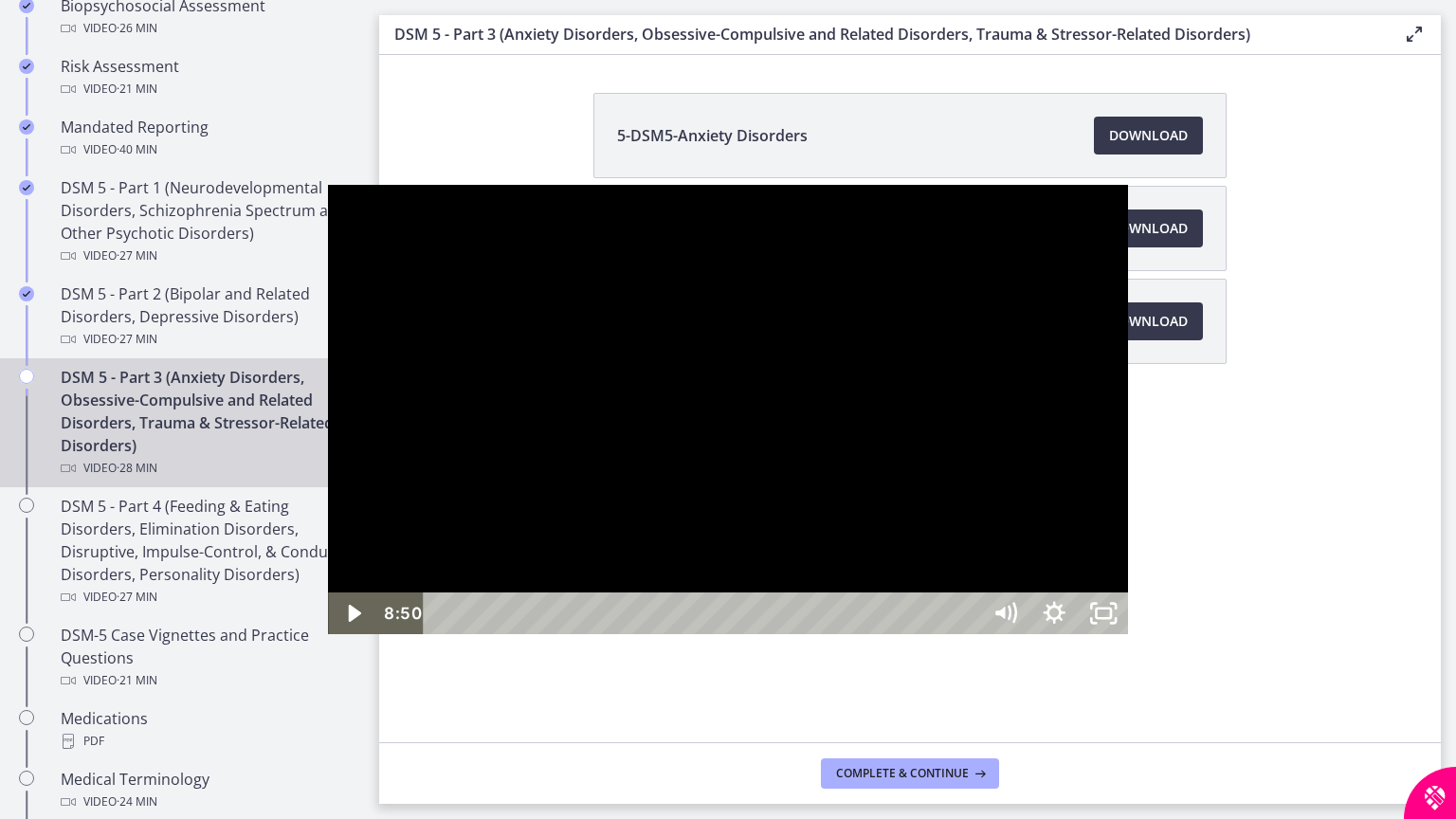 click at bounding box center (728, 410) 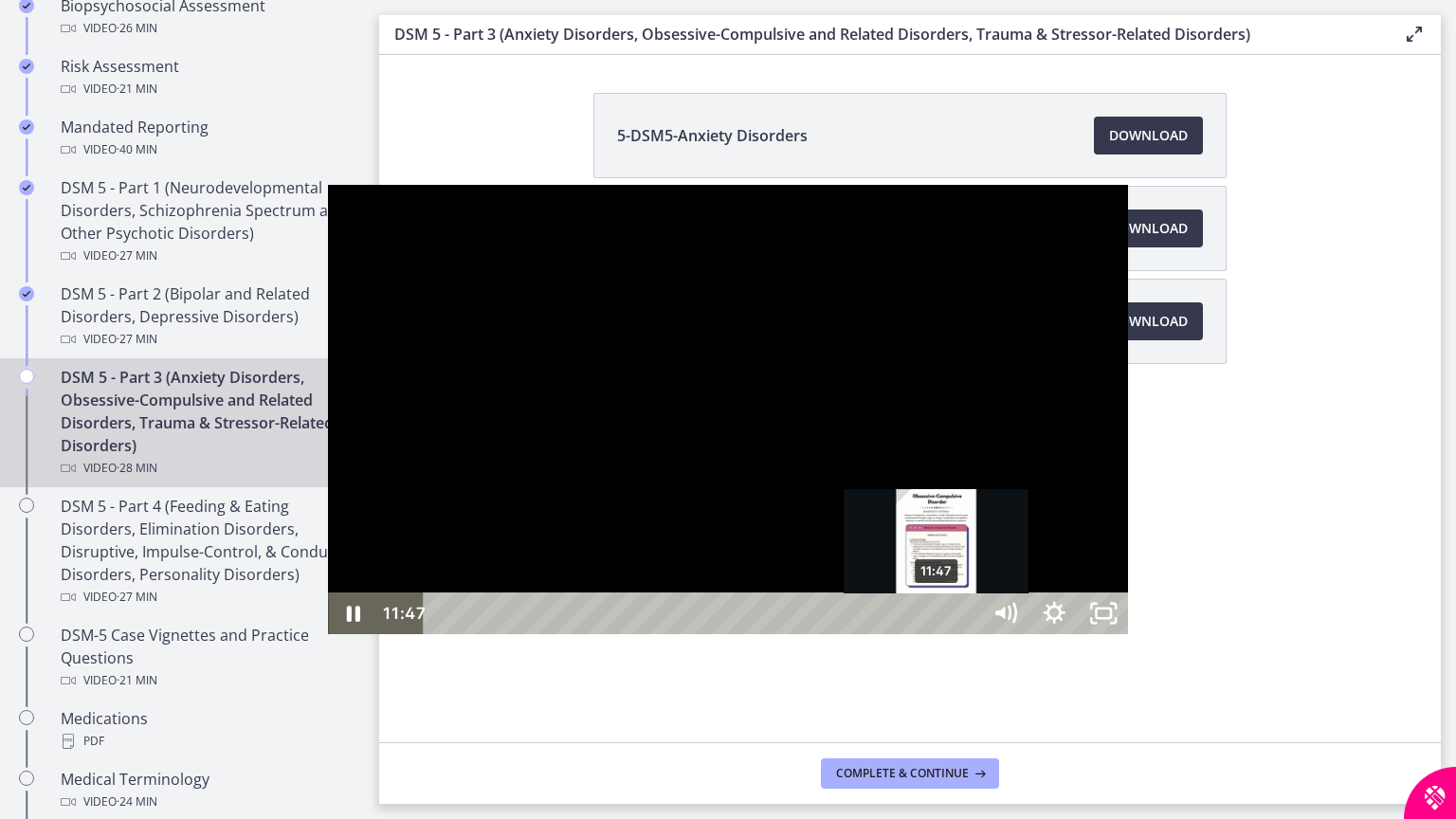 click at bounding box center (936, 613) 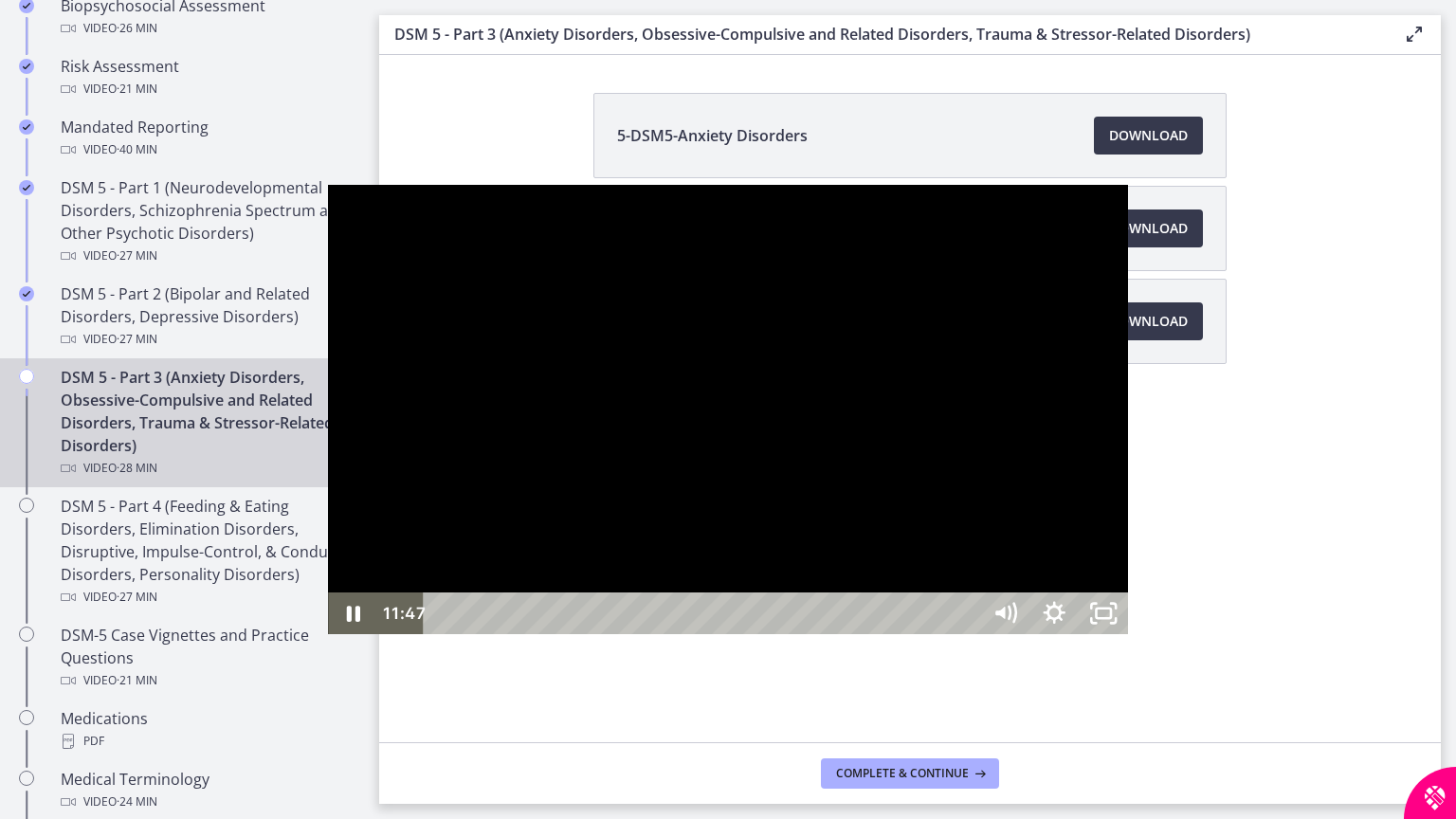 click at bounding box center (728, 410) 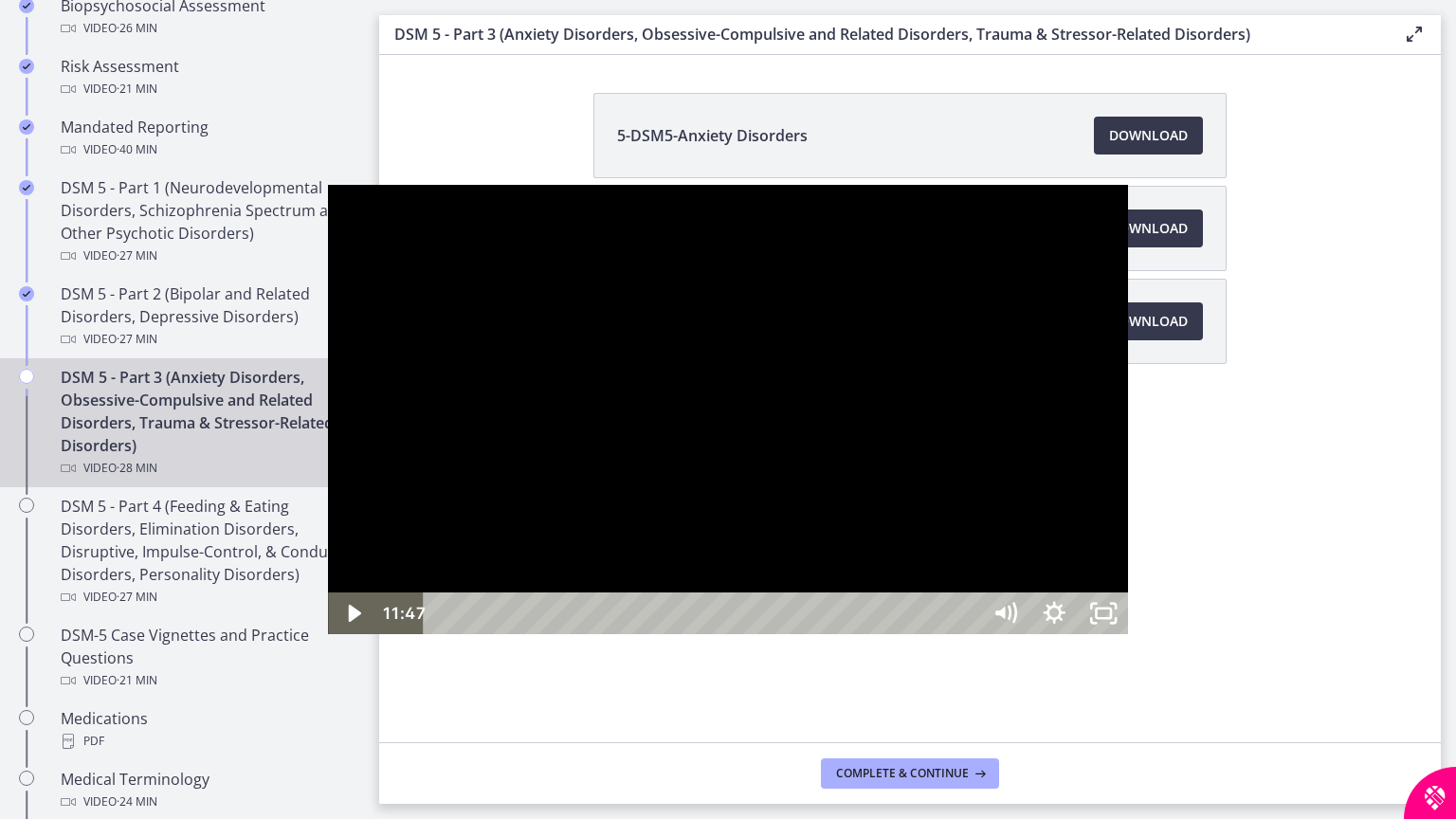 click at bounding box center (728, 410) 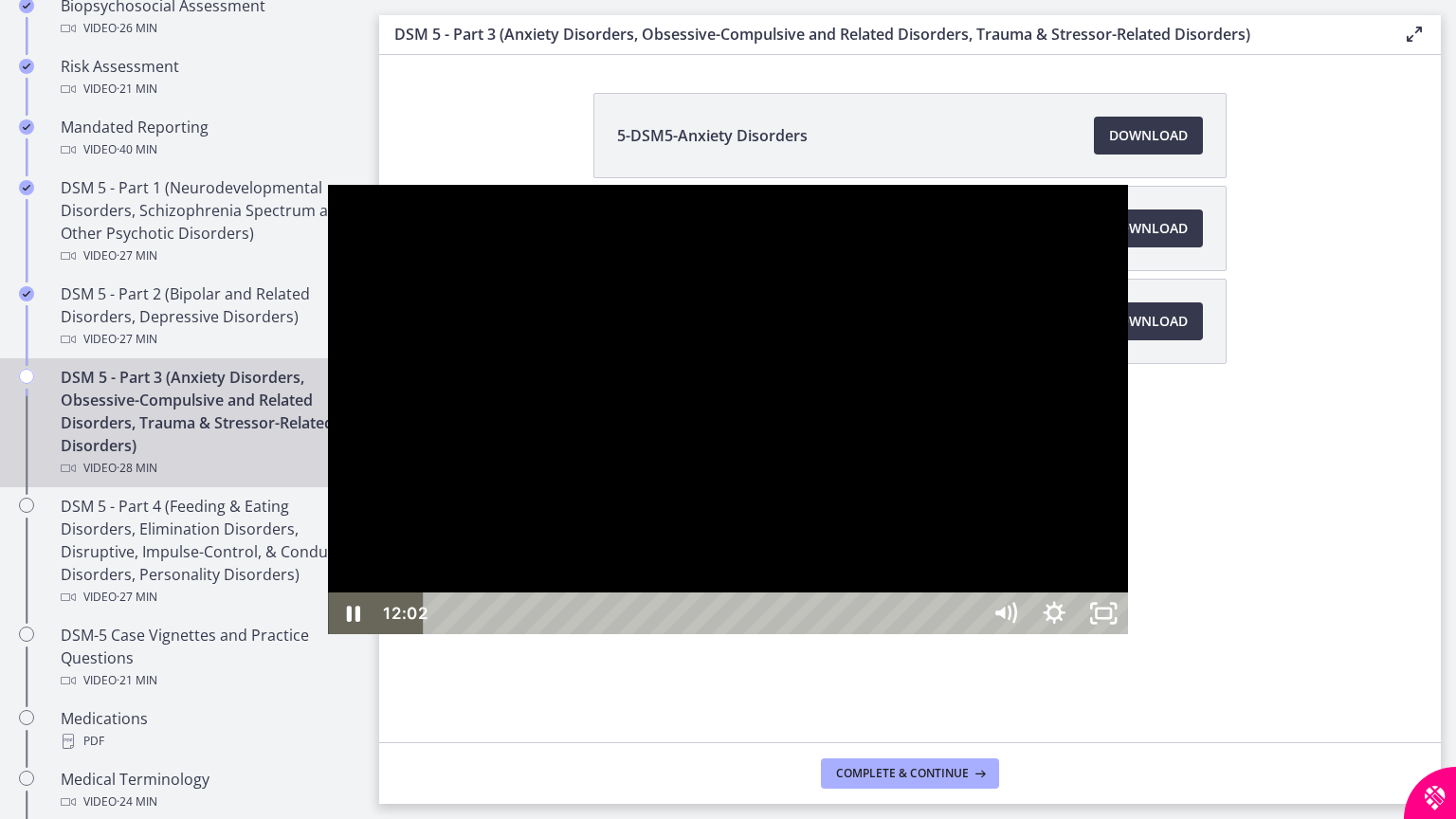 click at bounding box center (728, 410) 